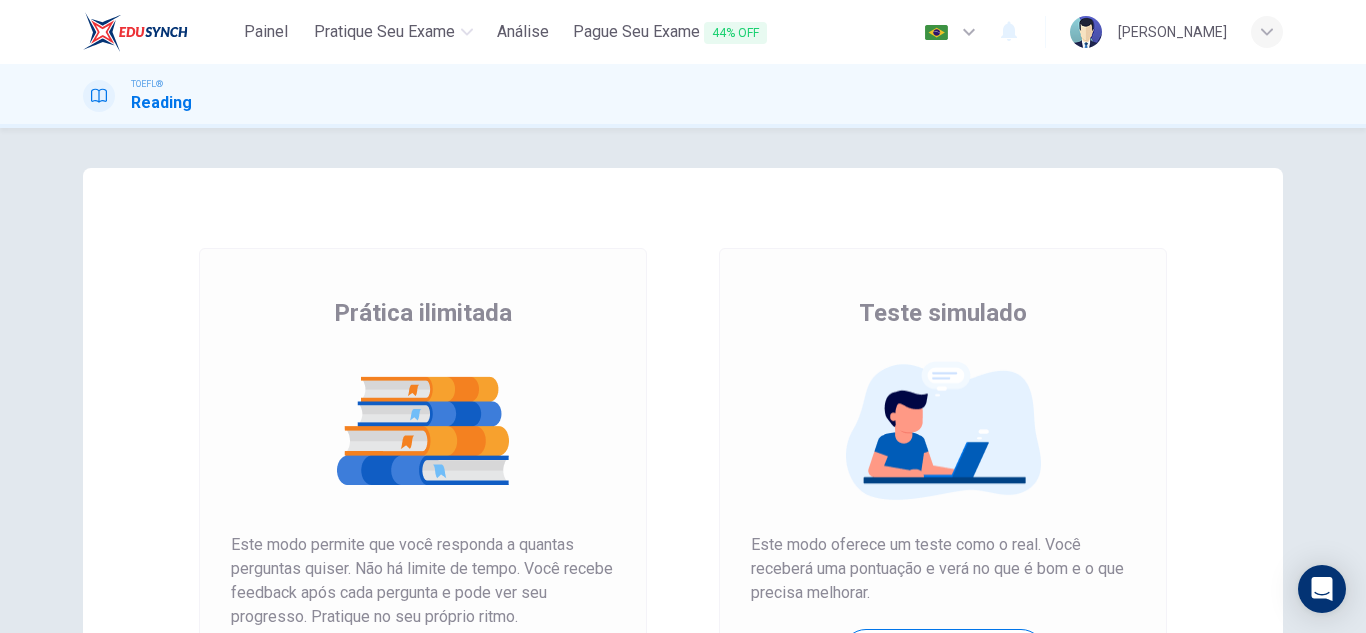 scroll, scrollTop: 0, scrollLeft: 0, axis: both 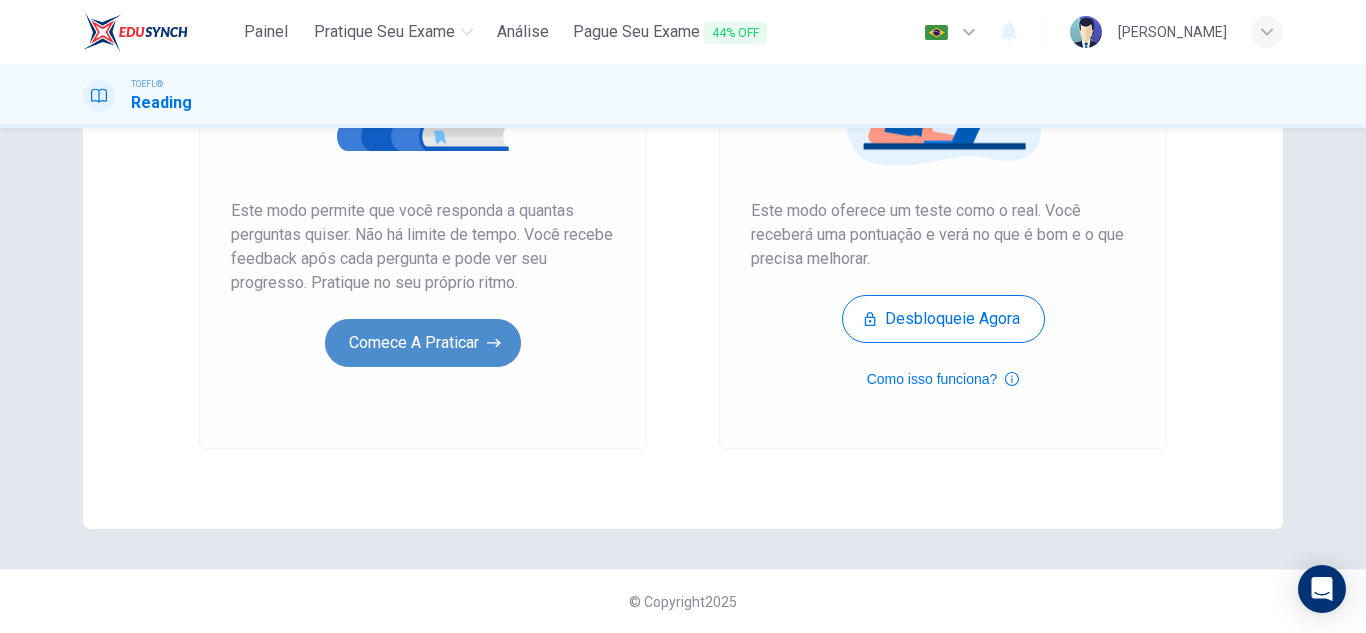 click on "Comece a praticar" at bounding box center (423, 343) 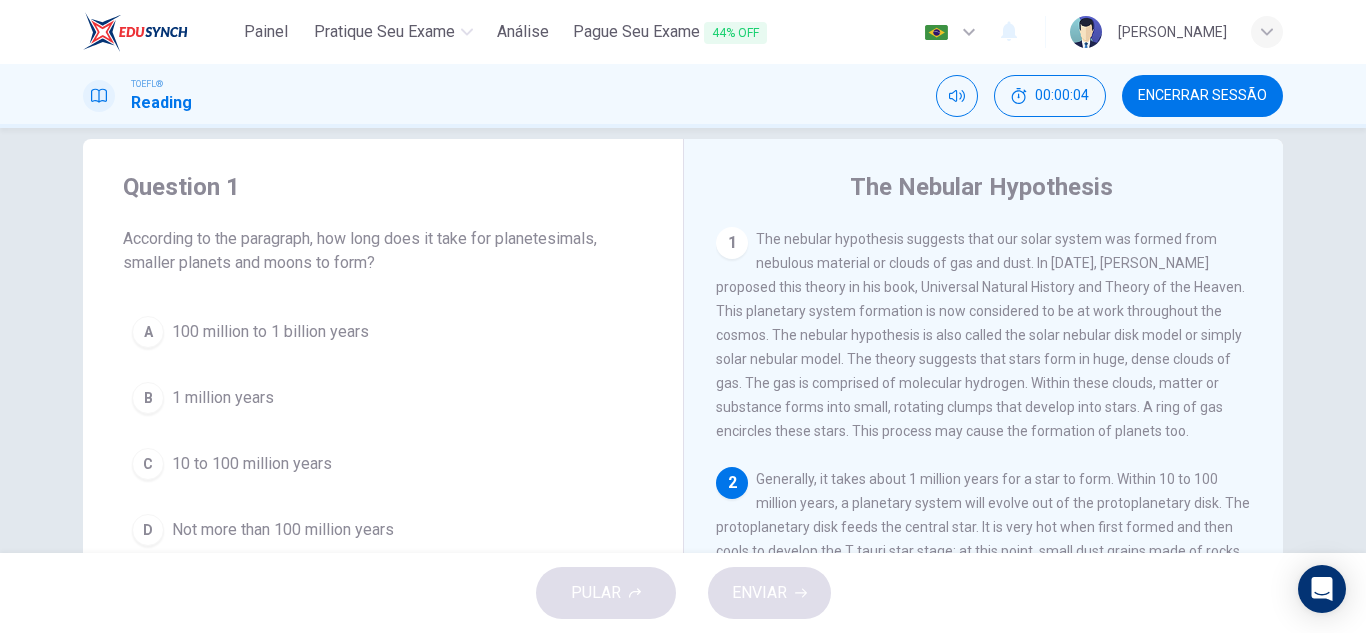 scroll, scrollTop: 30, scrollLeft: 0, axis: vertical 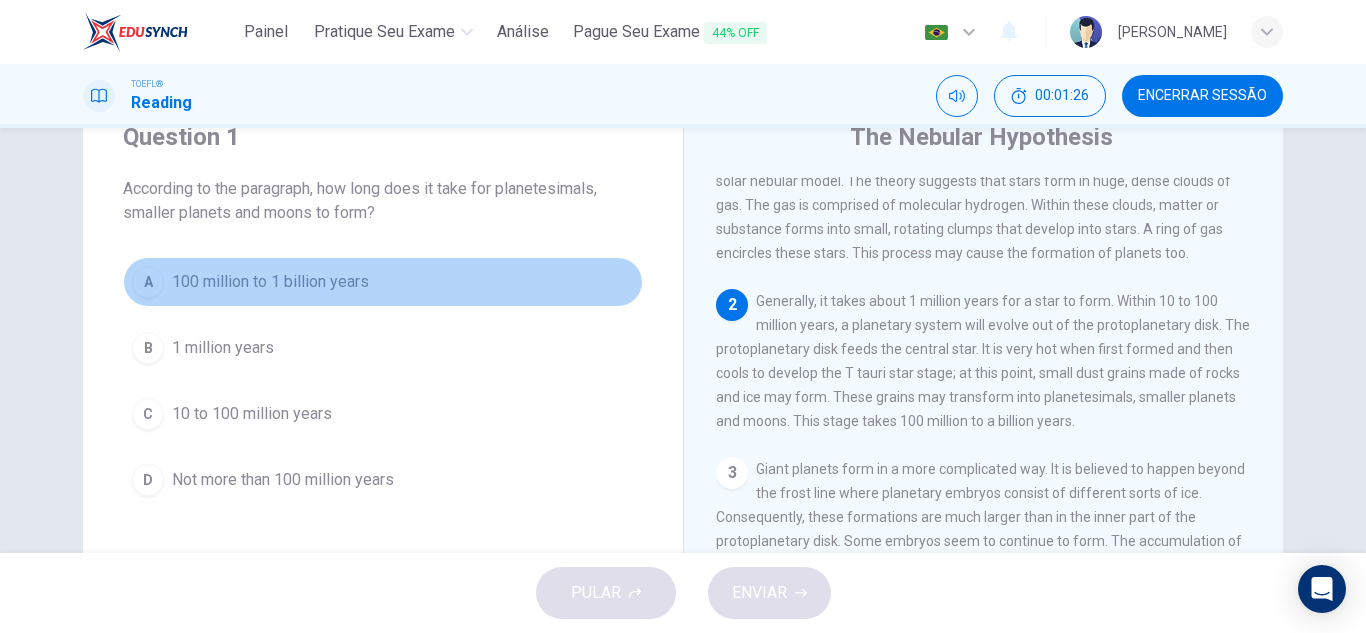 click on "100 million to 1 billion years" at bounding box center (270, 282) 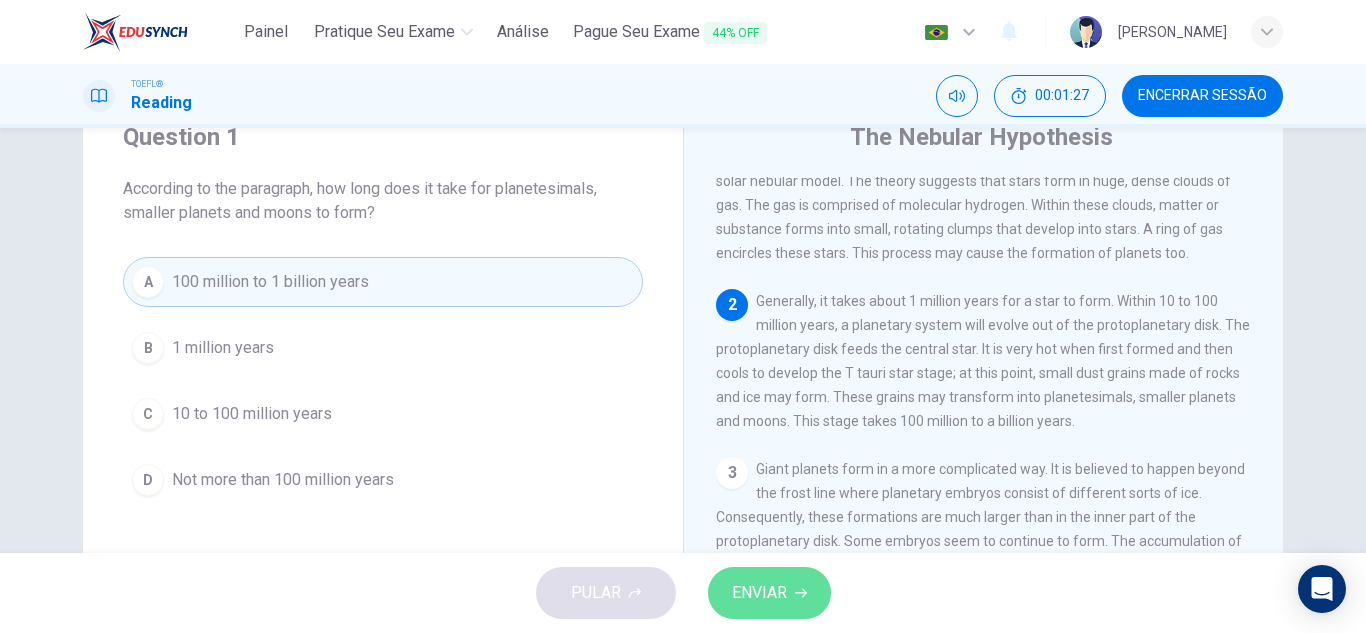 click on "ENVIAR" at bounding box center [759, 593] 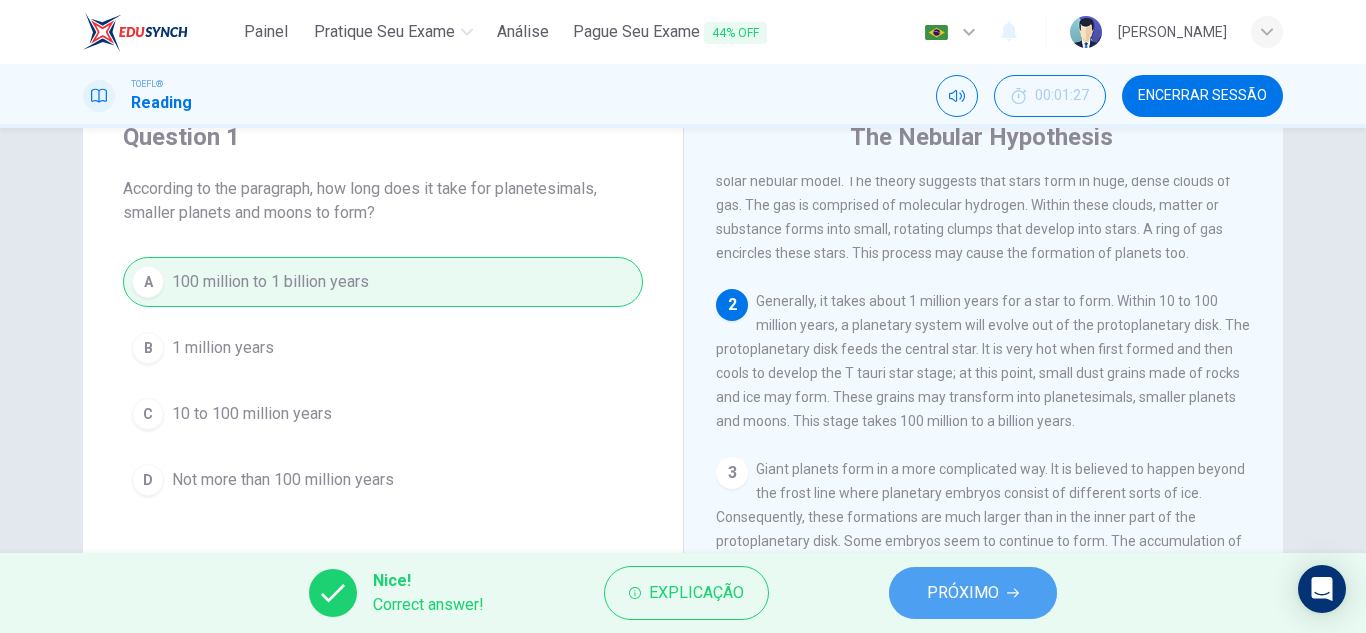 click 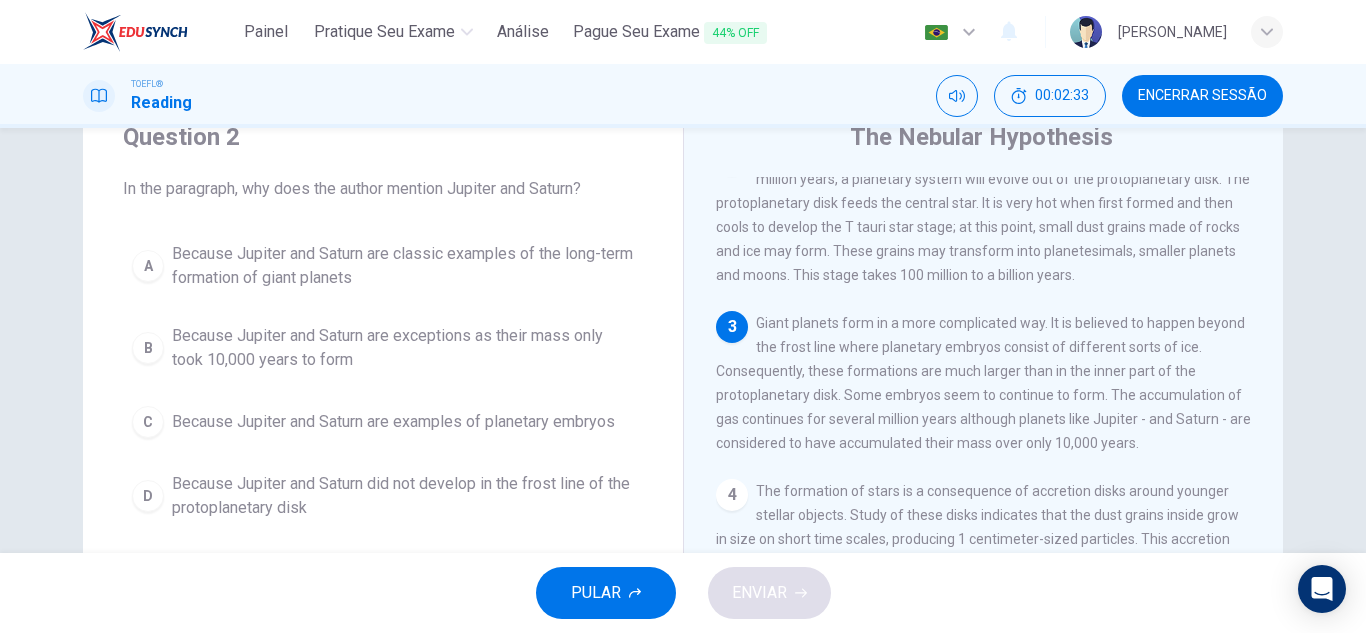 scroll, scrollTop: 275, scrollLeft: 0, axis: vertical 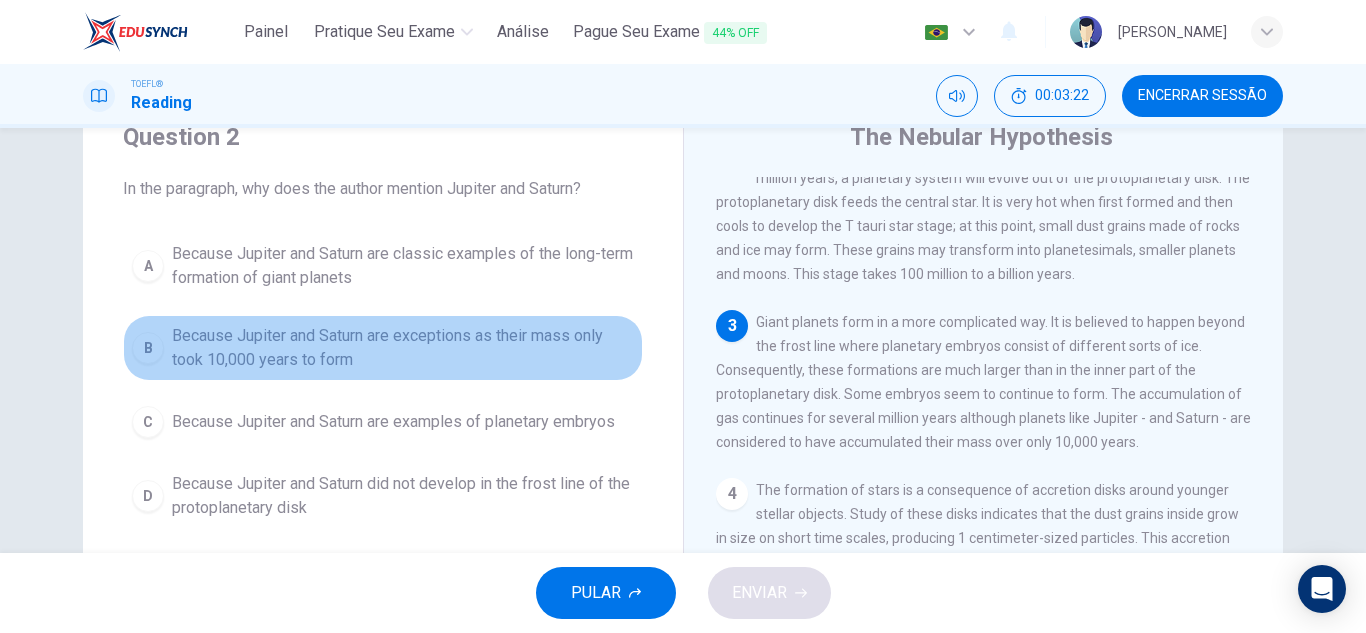 click on "Because Jupiter and Saturn are exceptions as their mass only took 10,000 years to form" at bounding box center (403, 348) 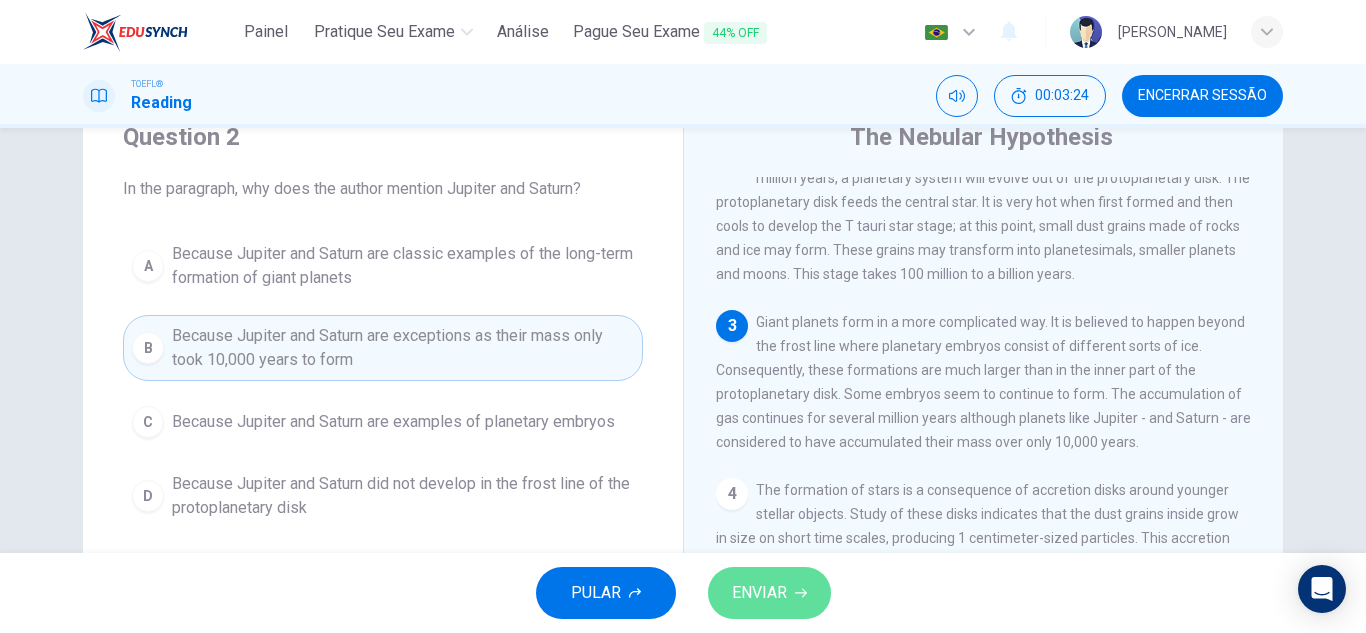 click on "ENVIAR" at bounding box center [769, 593] 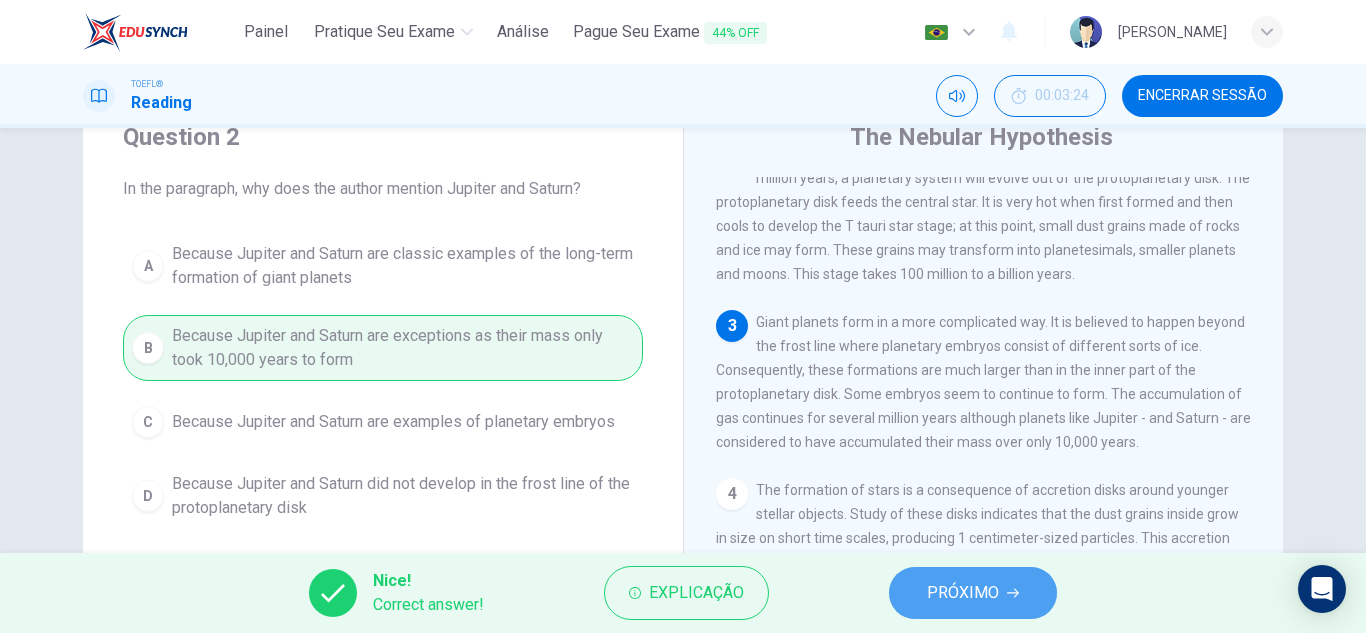 click on "PRÓXIMO" at bounding box center (973, 593) 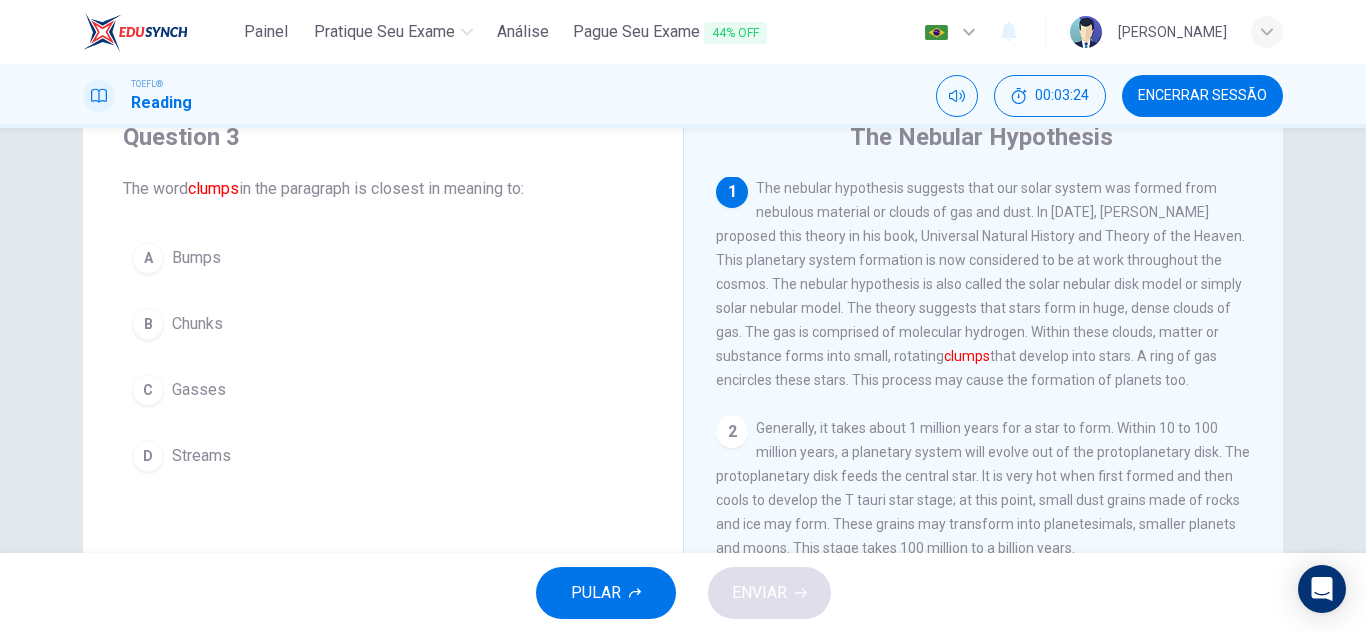 scroll, scrollTop: 0, scrollLeft: 0, axis: both 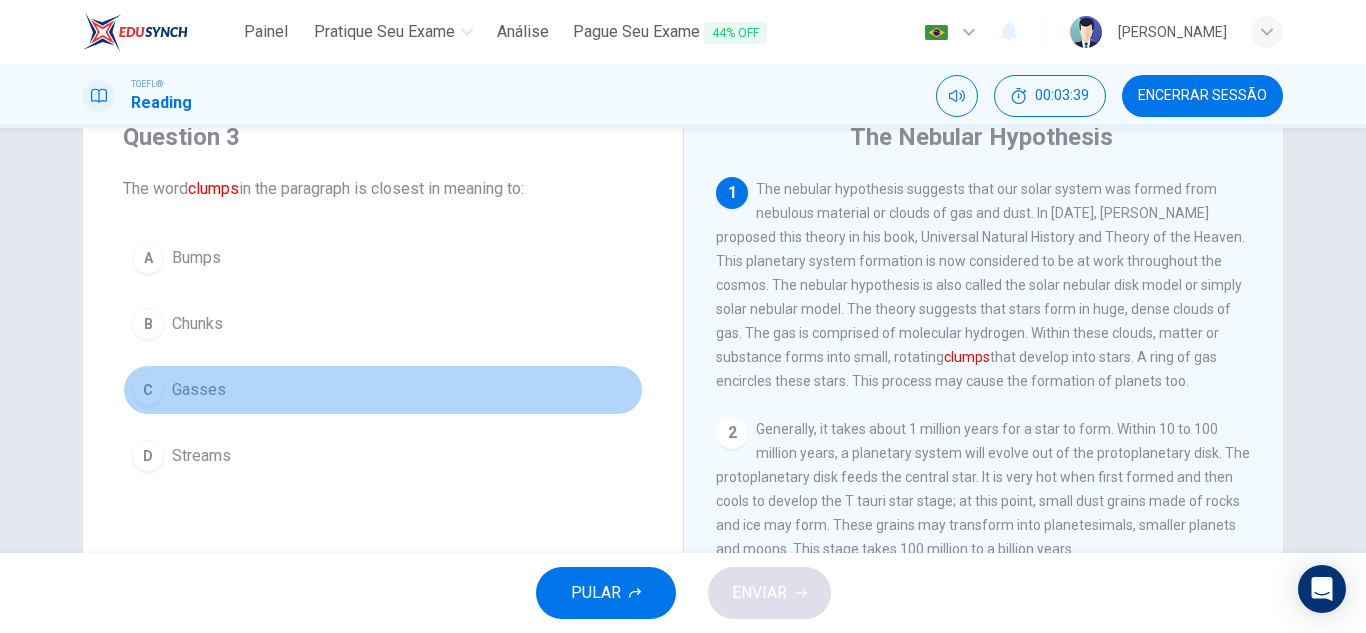 click on "C Gasses" at bounding box center [383, 390] 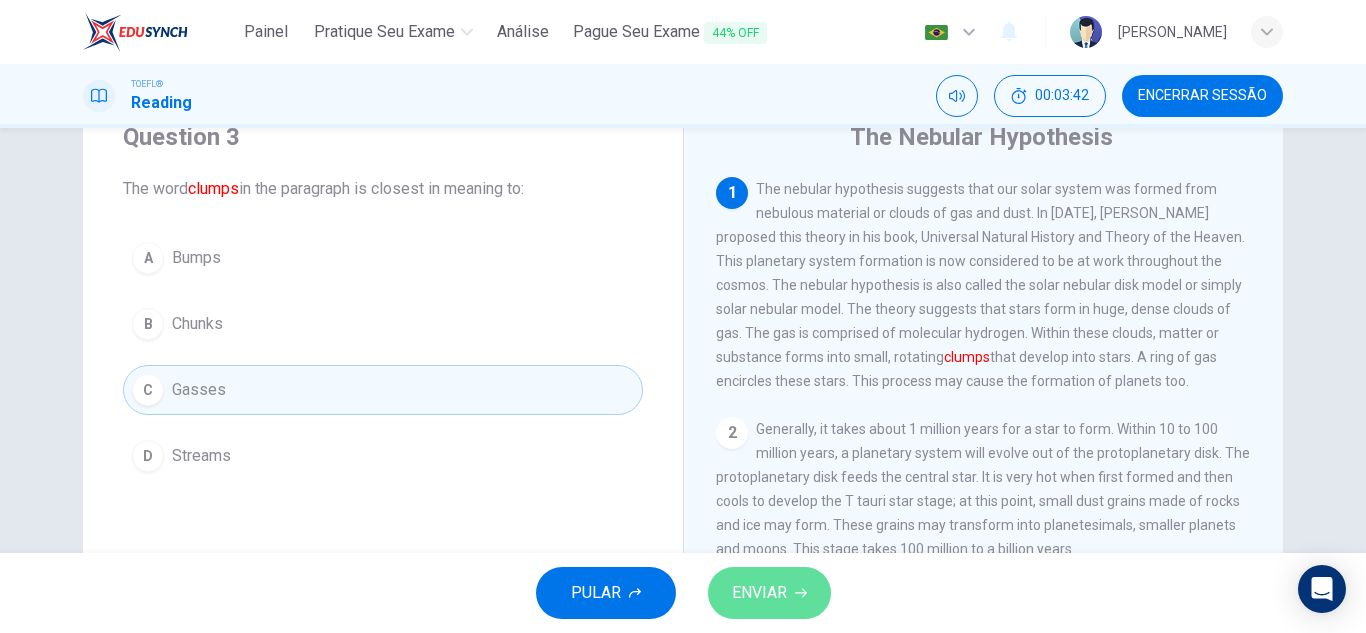 click on "ENVIAR" at bounding box center [769, 593] 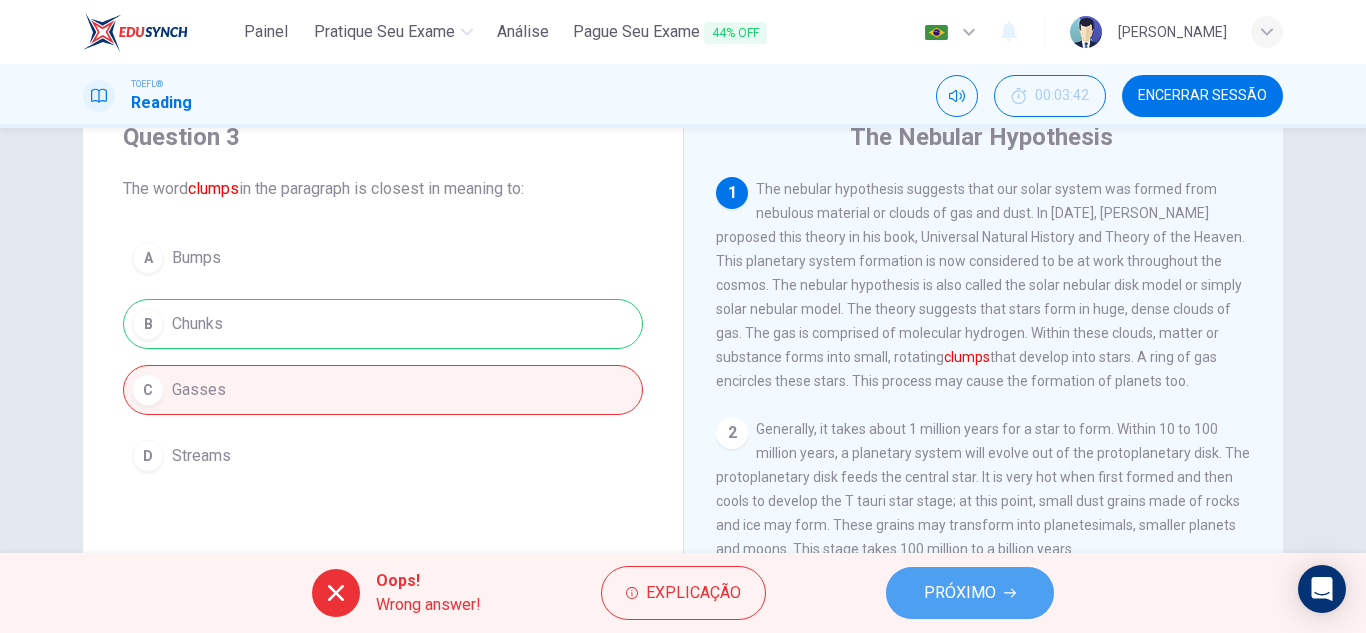 click on "PRÓXIMO" at bounding box center [960, 593] 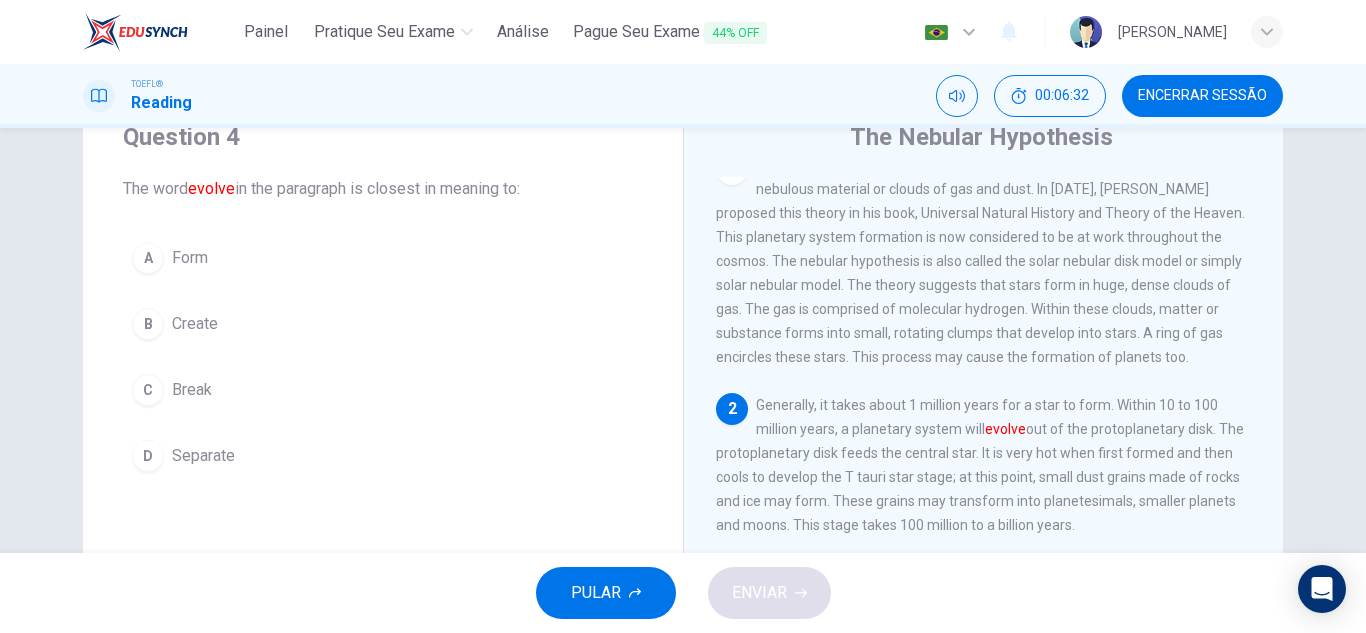 click on "PULAR ENVIAR" at bounding box center [683, 593] 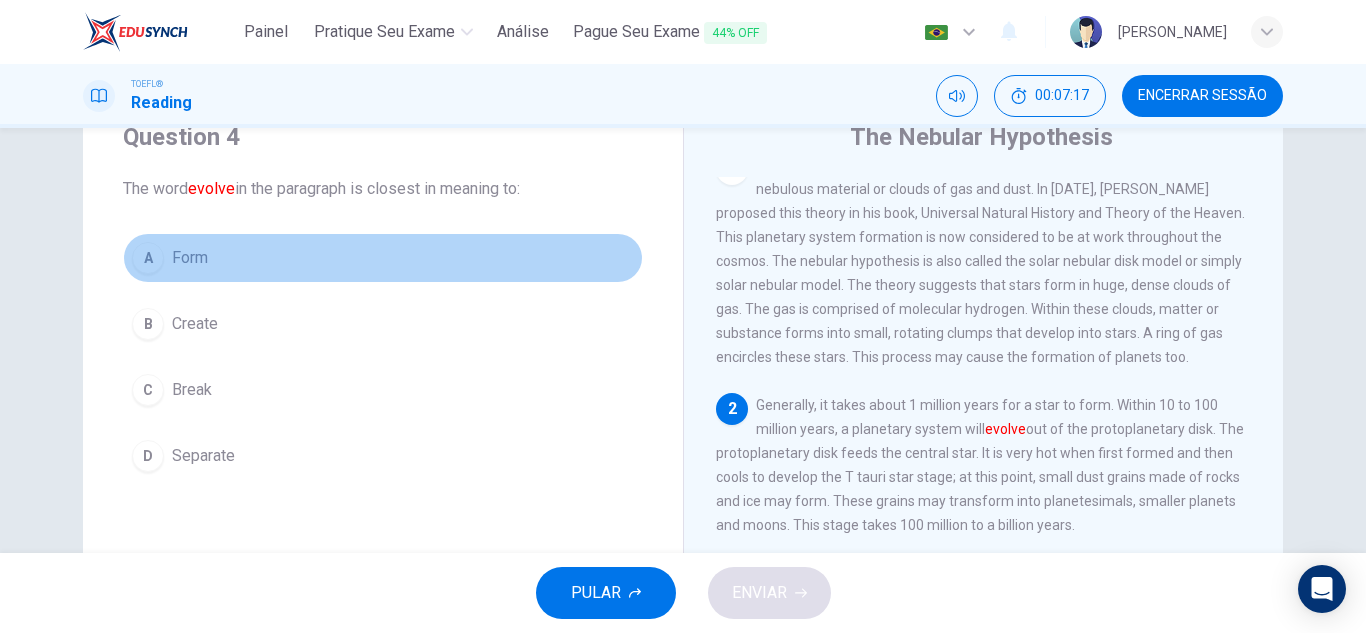 click on "Form" at bounding box center (190, 258) 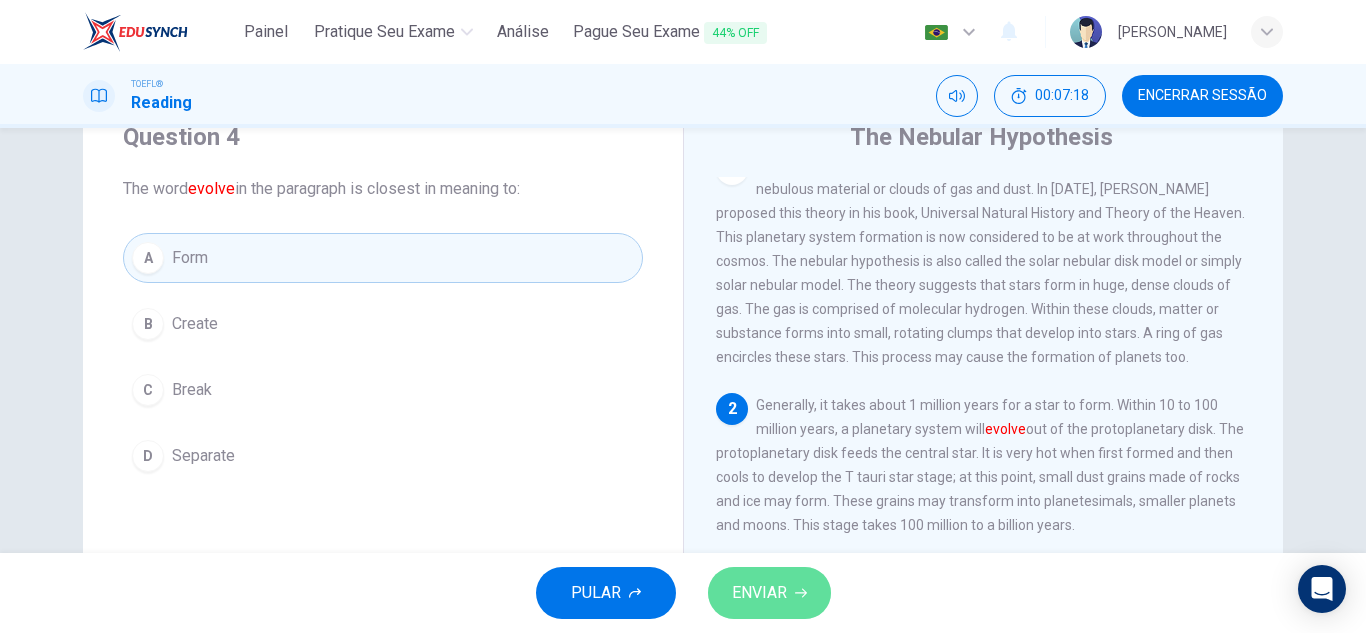 click on "ENVIAR" at bounding box center (759, 593) 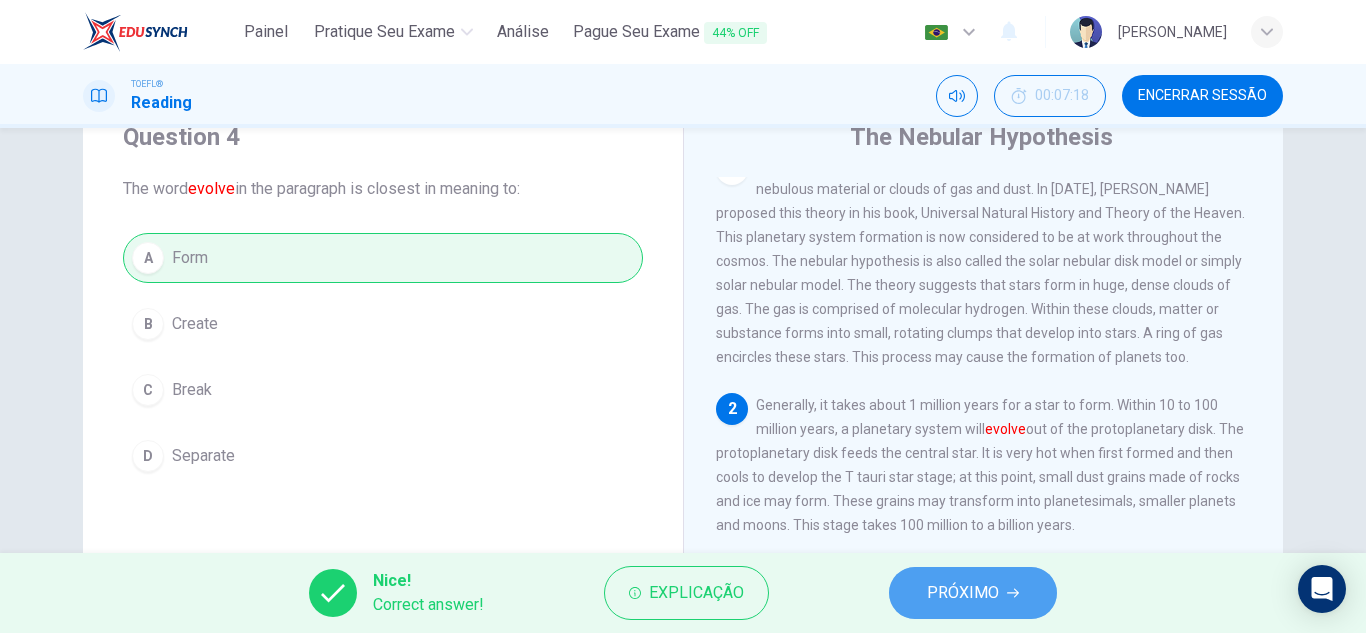 click on "PRÓXIMO" at bounding box center [973, 593] 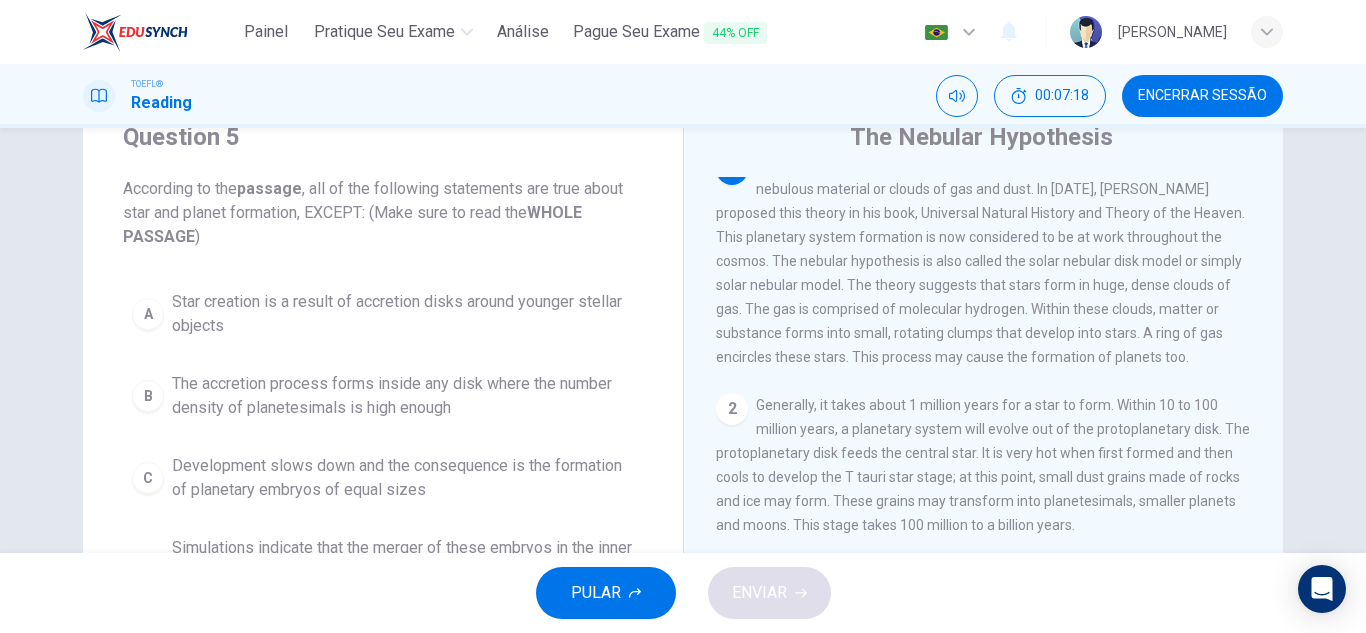 scroll, scrollTop: 0, scrollLeft: 0, axis: both 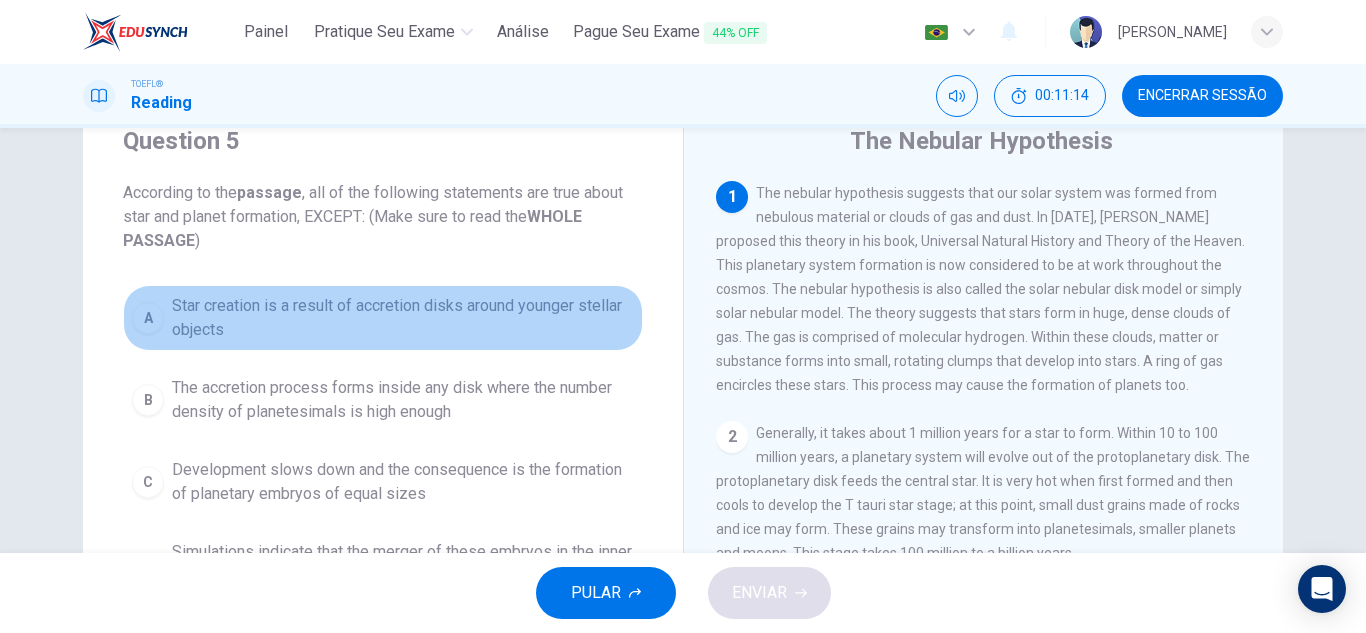 click on "A Star creation is a result of accretion disks around younger stellar objects" at bounding box center (383, 318) 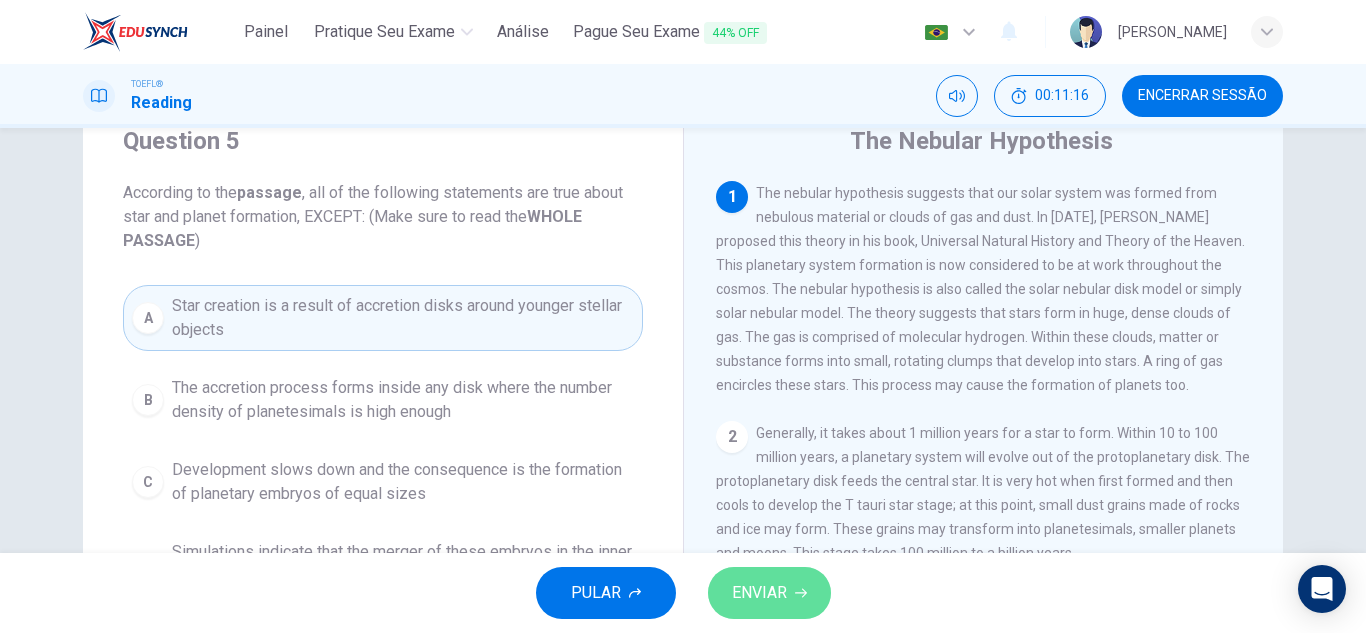 click on "ENVIAR" at bounding box center (759, 593) 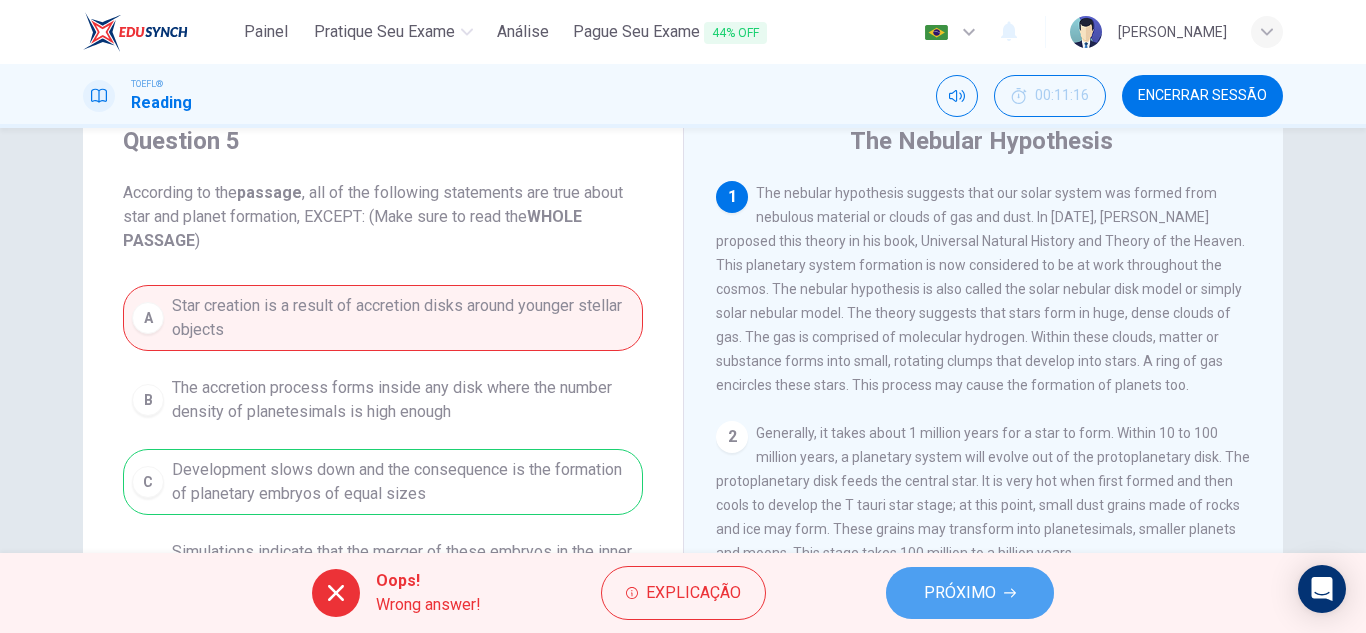 click on "PRÓXIMO" at bounding box center [970, 593] 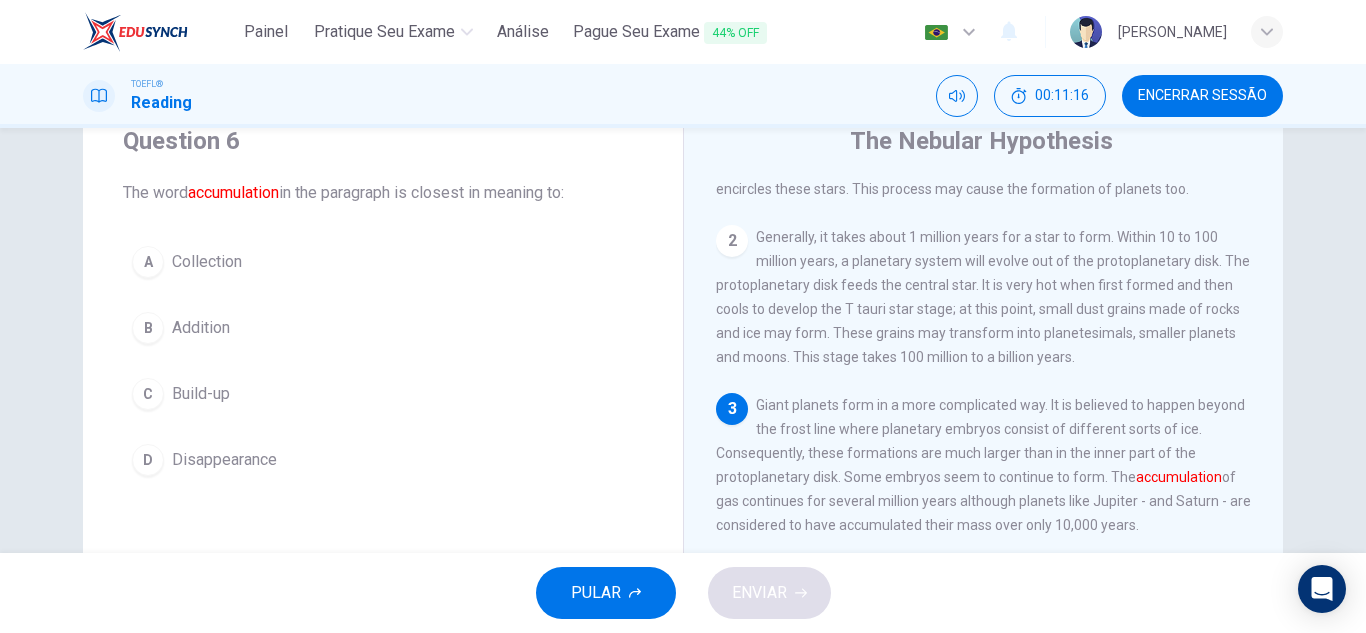 scroll, scrollTop: 198, scrollLeft: 0, axis: vertical 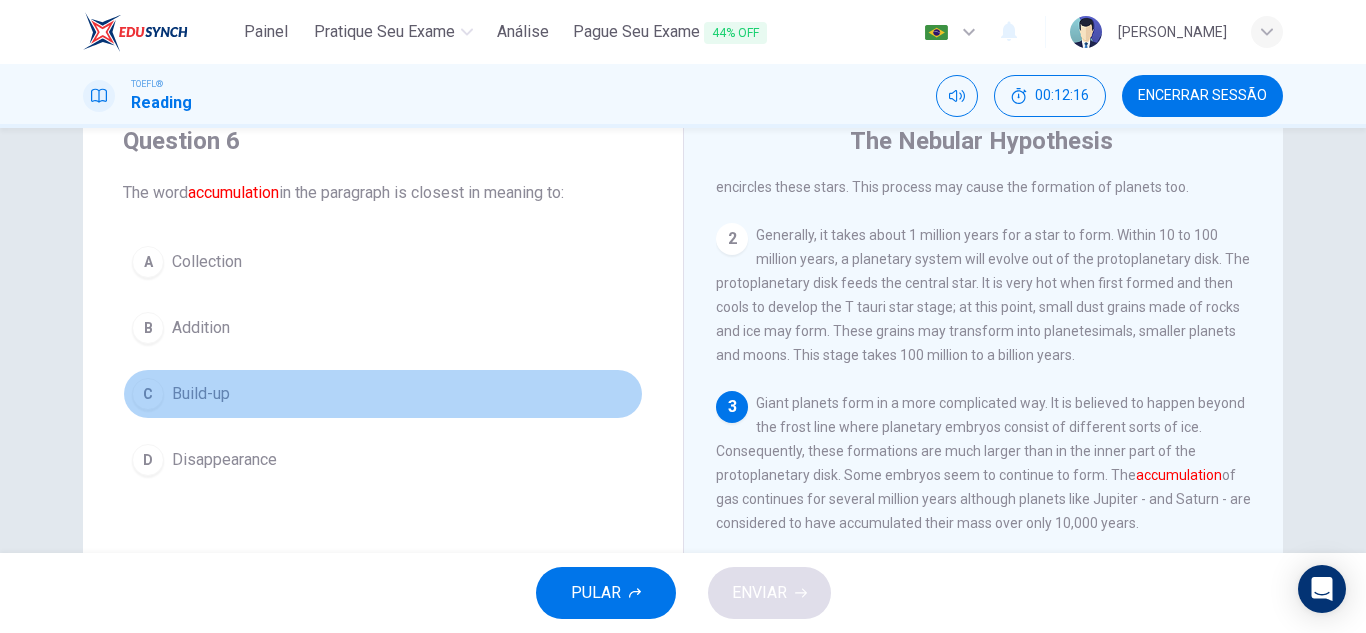 click on "Build-up" at bounding box center [201, 394] 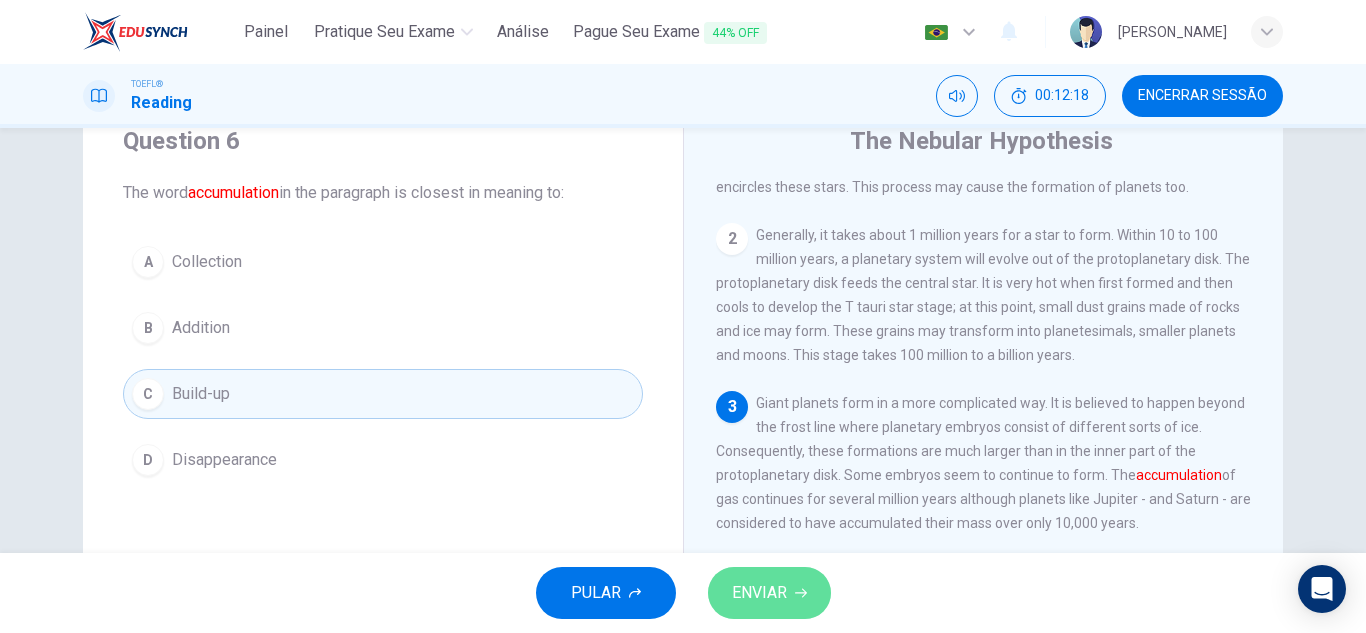 click on "ENVIAR" at bounding box center (759, 593) 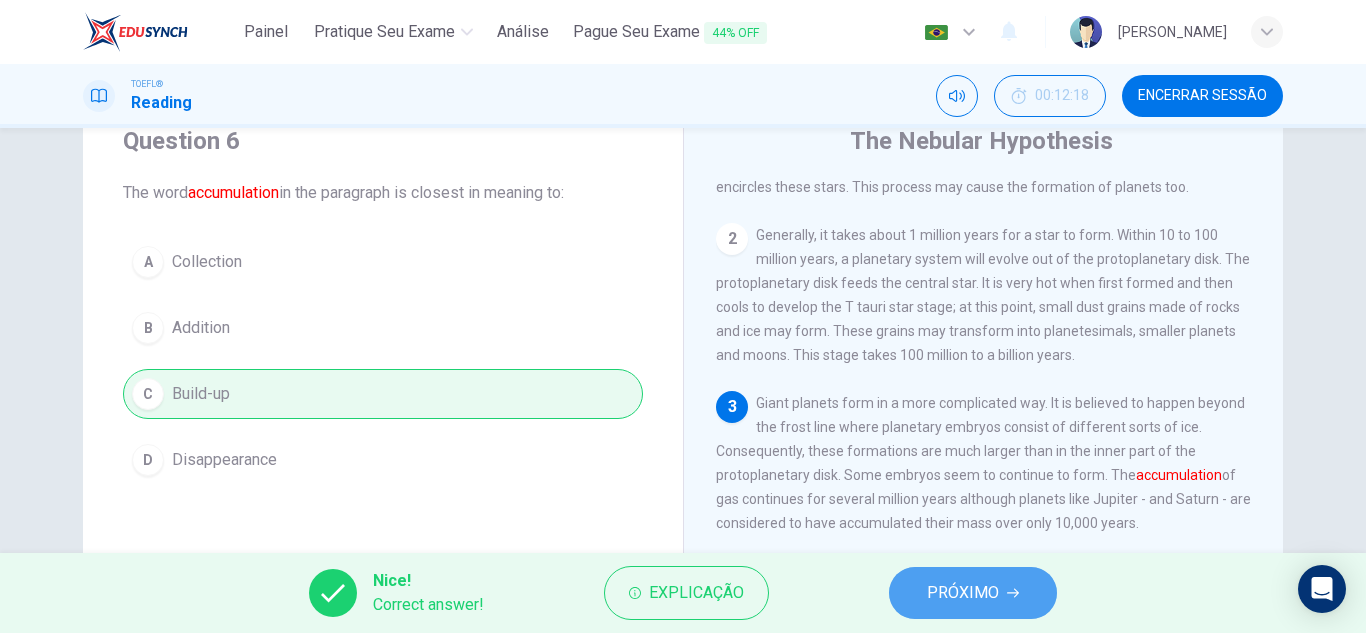 click on "PRÓXIMO" at bounding box center (973, 593) 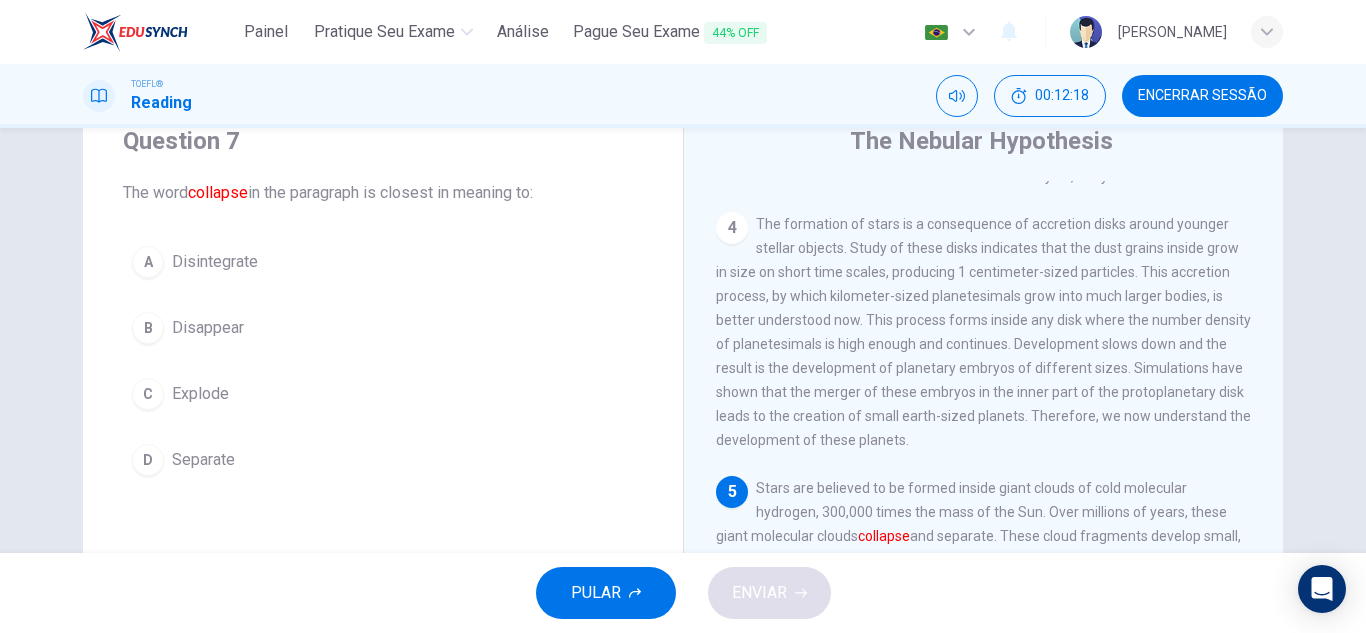 scroll, scrollTop: 594, scrollLeft: 0, axis: vertical 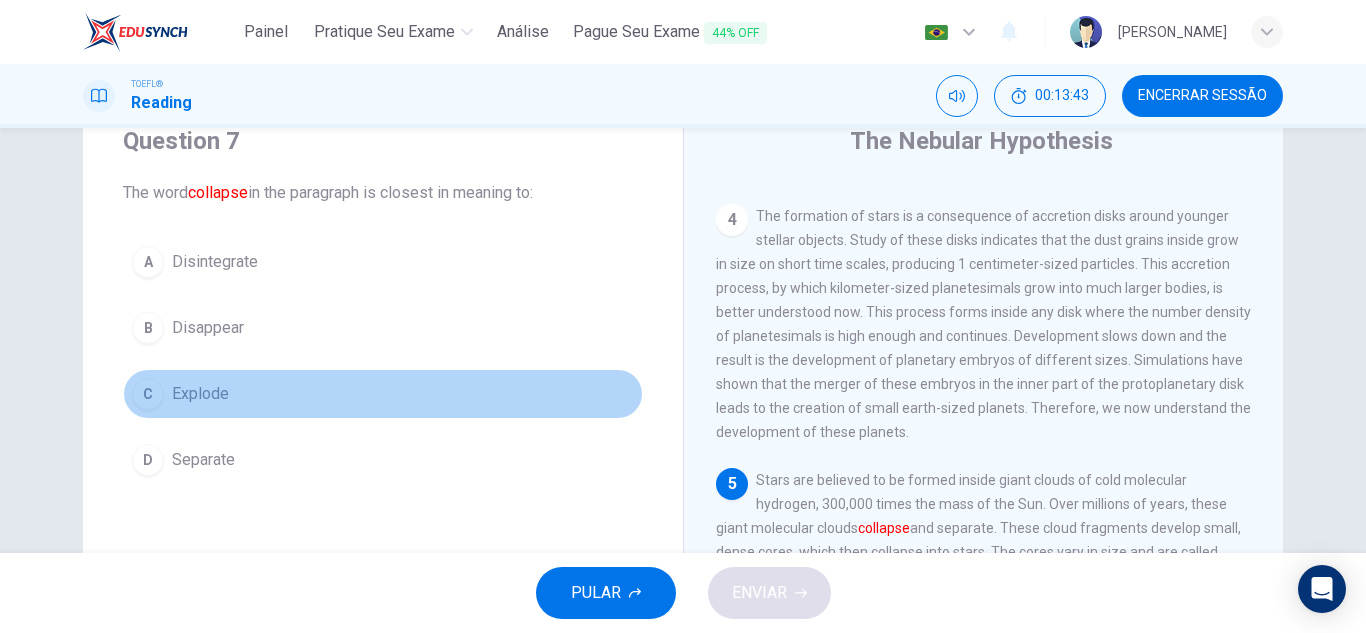 click on "Explode" at bounding box center [200, 394] 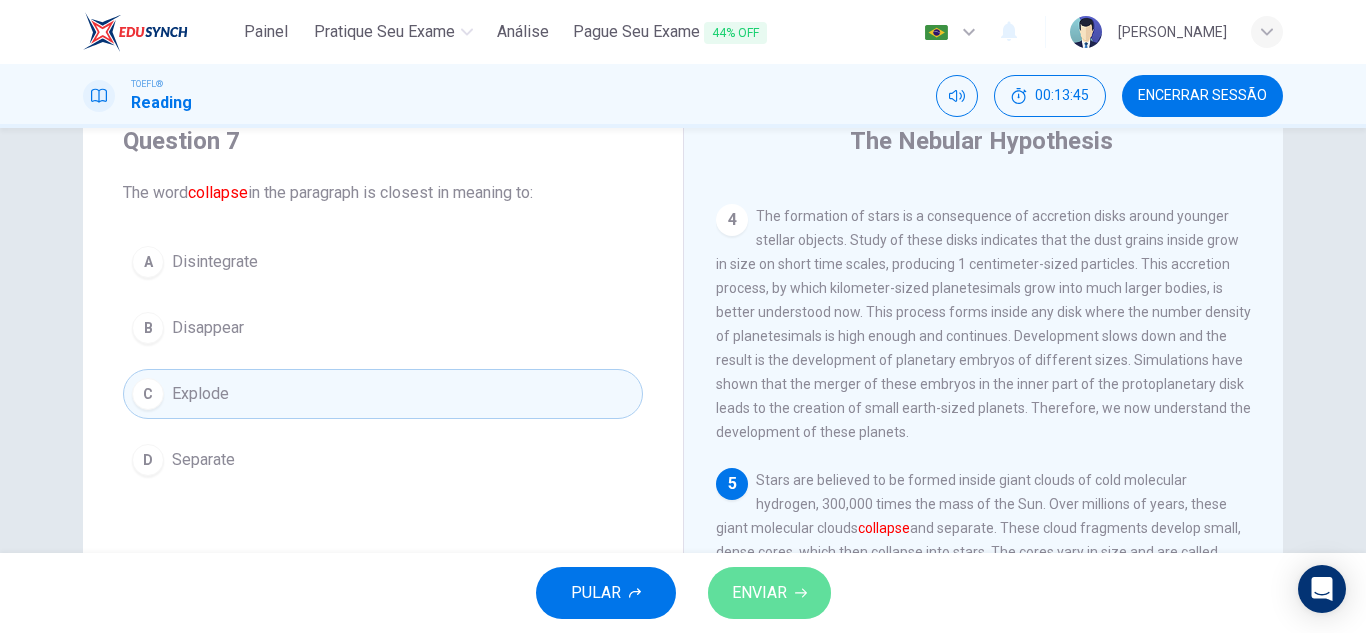 click on "ENVIAR" at bounding box center [759, 593] 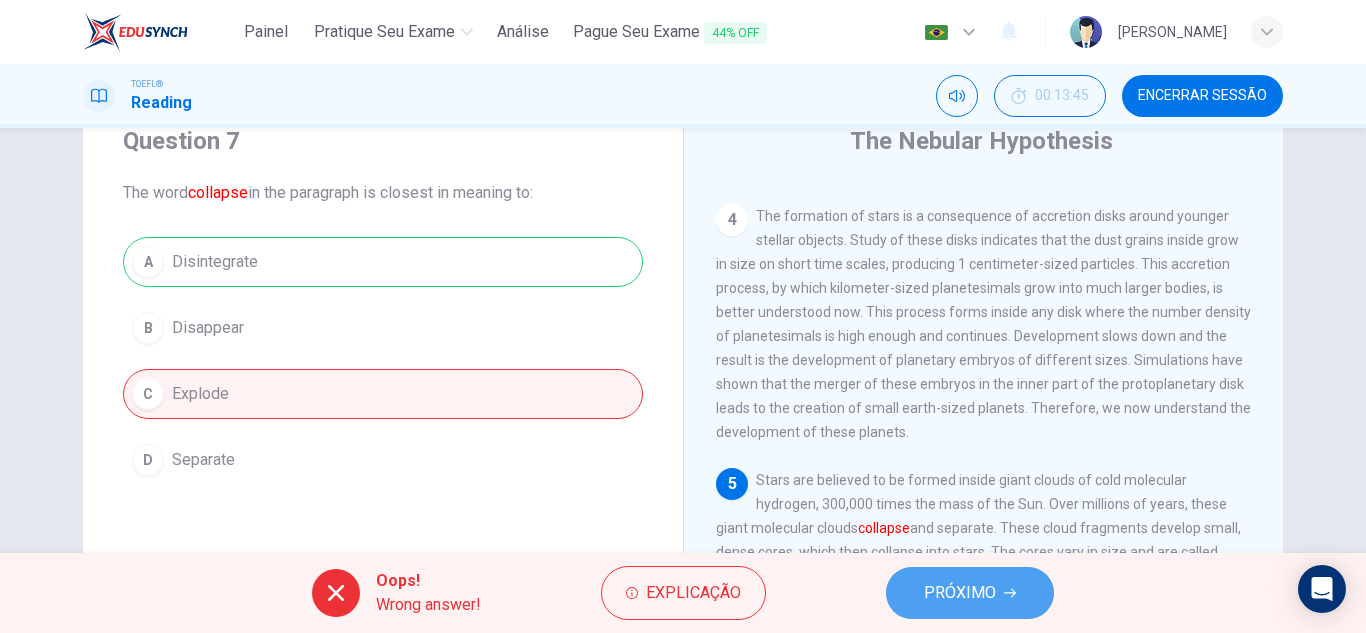 click on "PRÓXIMO" at bounding box center (960, 593) 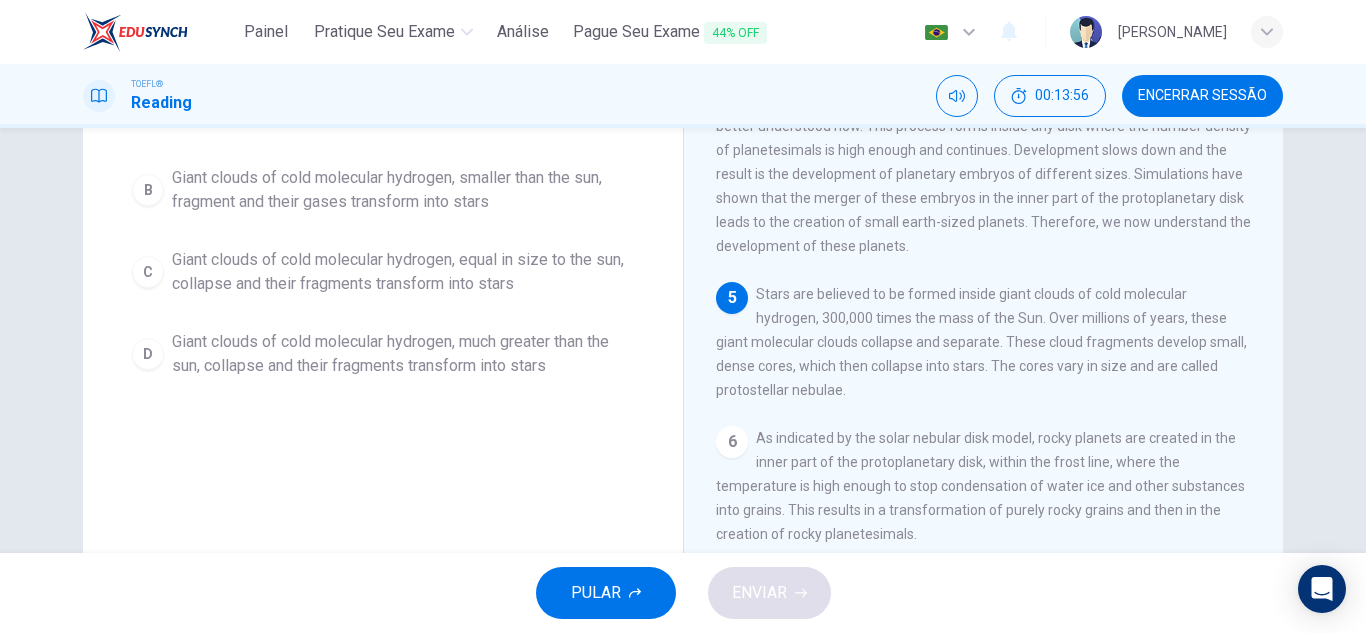 scroll, scrollTop: 310, scrollLeft: 0, axis: vertical 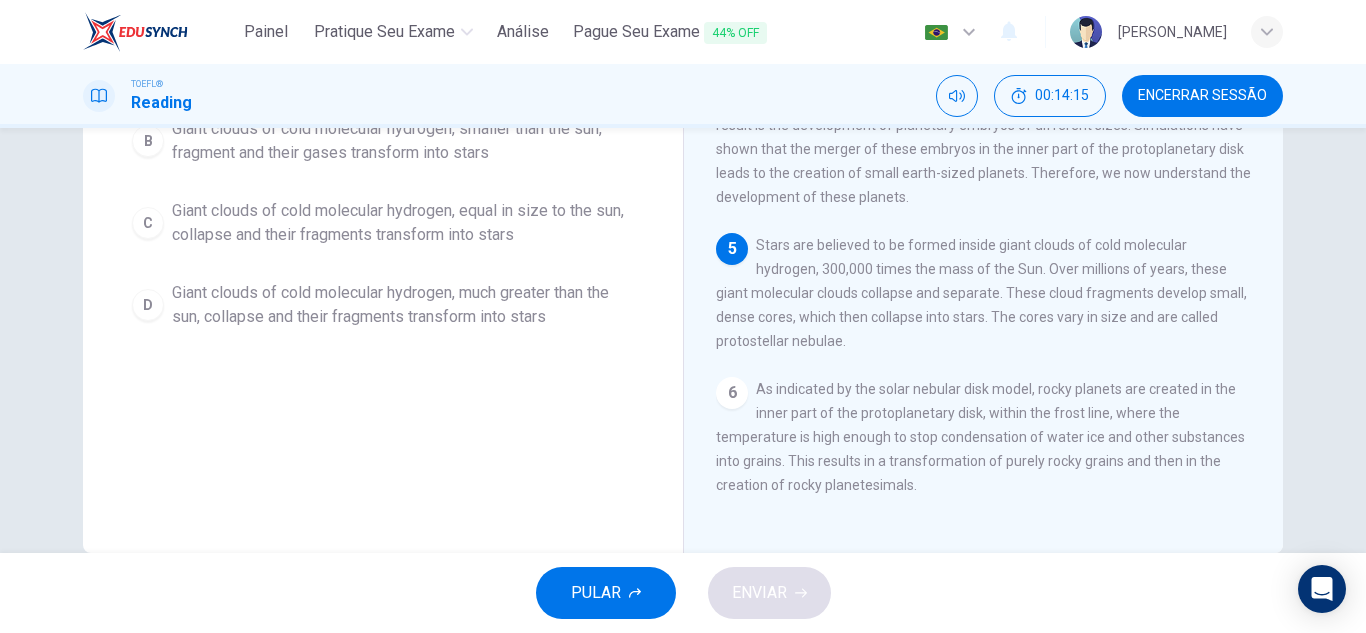 click on "As indicated by the solar nebular disk model, rocky planets are created in the inner part of the protoplanetary disk, within the frost line, where the temperature is high enough to stop condensation of water ice and other substances into grains. This results in a transformation of purely rocky grains and then in the creation of rocky planetesimals." at bounding box center (980, 437) 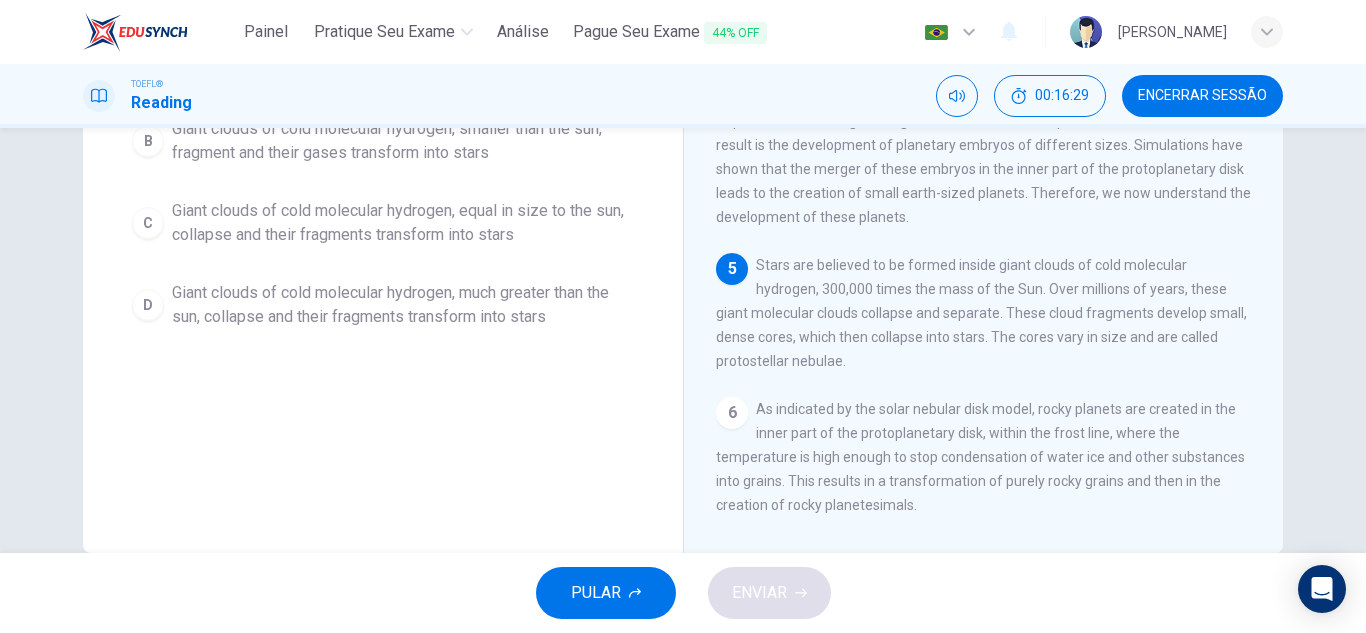 scroll, scrollTop: 527, scrollLeft: 0, axis: vertical 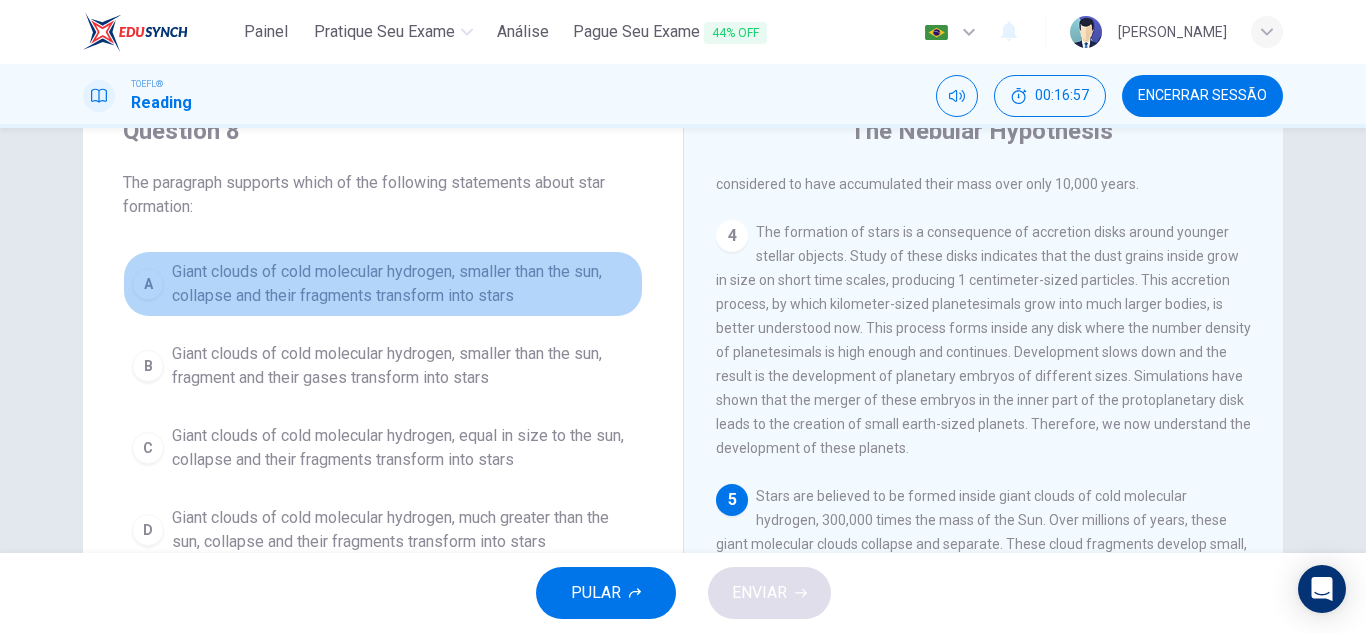 click on "Giant clouds of cold molecular hydrogen, smaller than the sun, collapse and their fragments transform into stars" at bounding box center [403, 284] 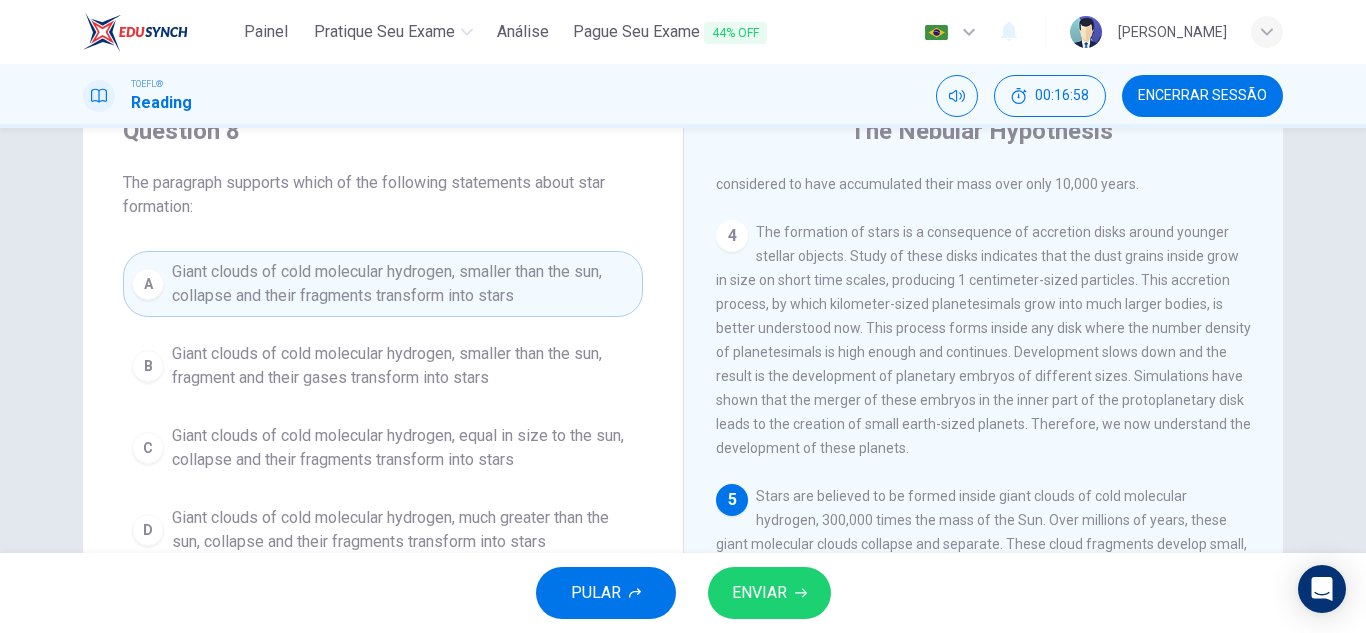 scroll, scrollTop: 158, scrollLeft: 0, axis: vertical 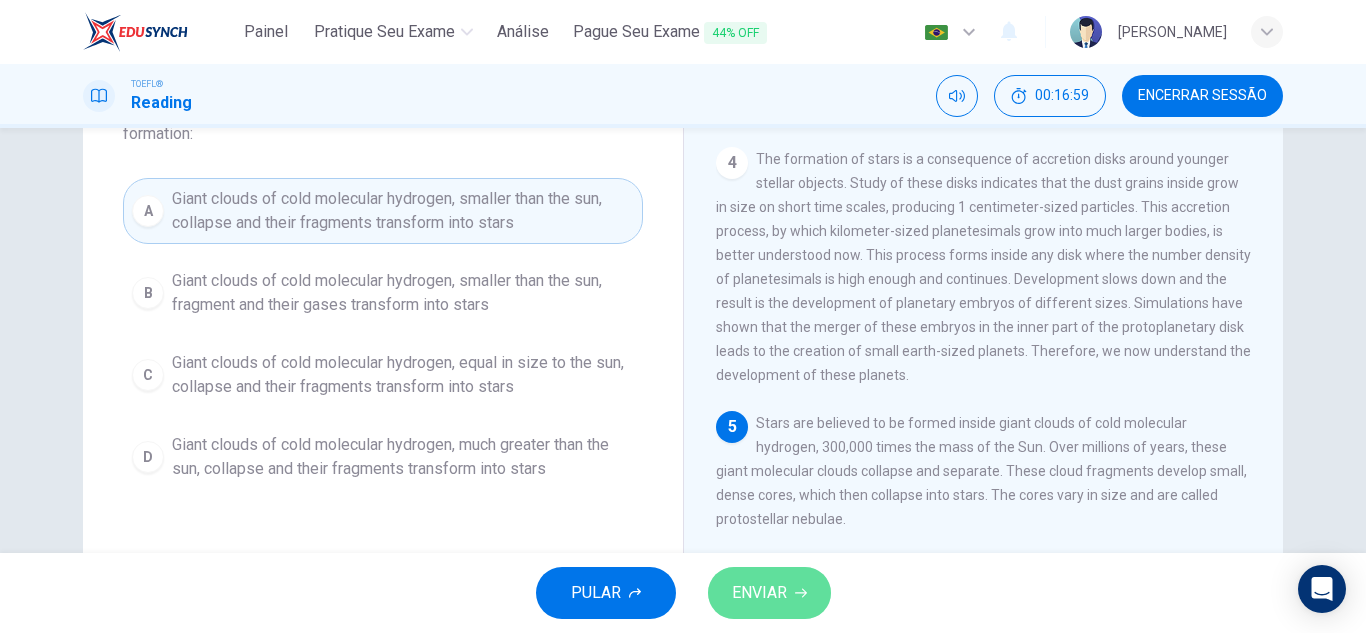click on "ENVIAR" at bounding box center (769, 593) 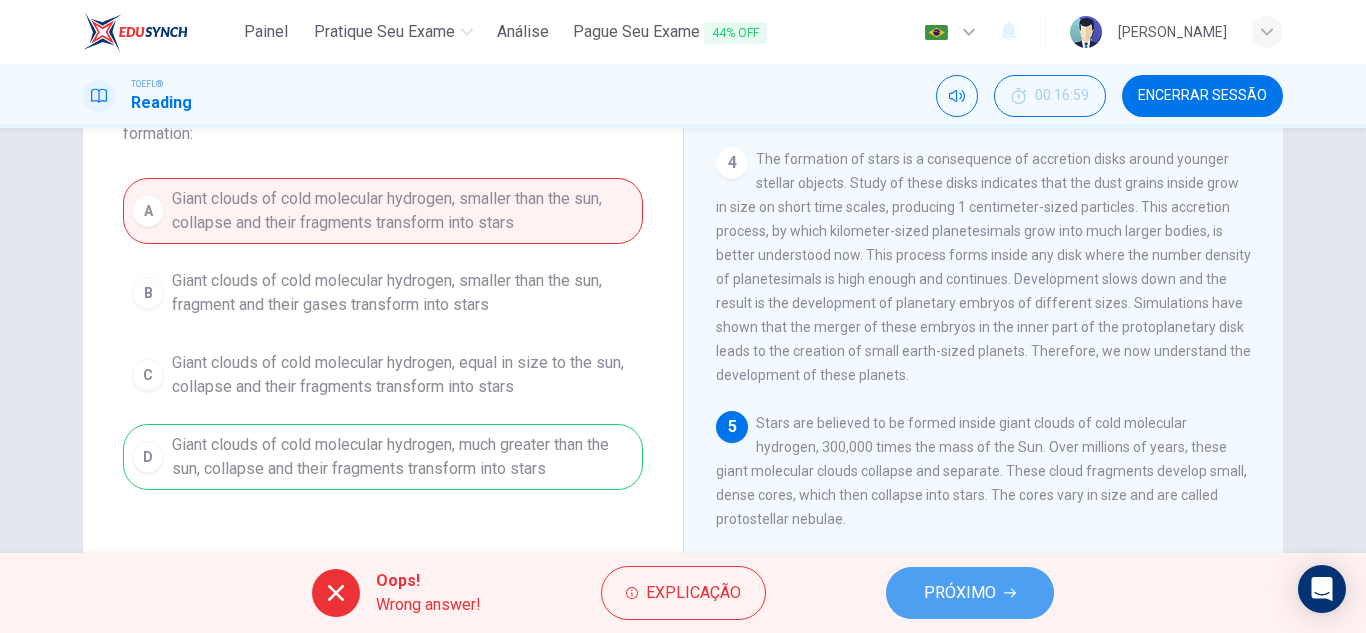 click on "PRÓXIMO" at bounding box center [960, 593] 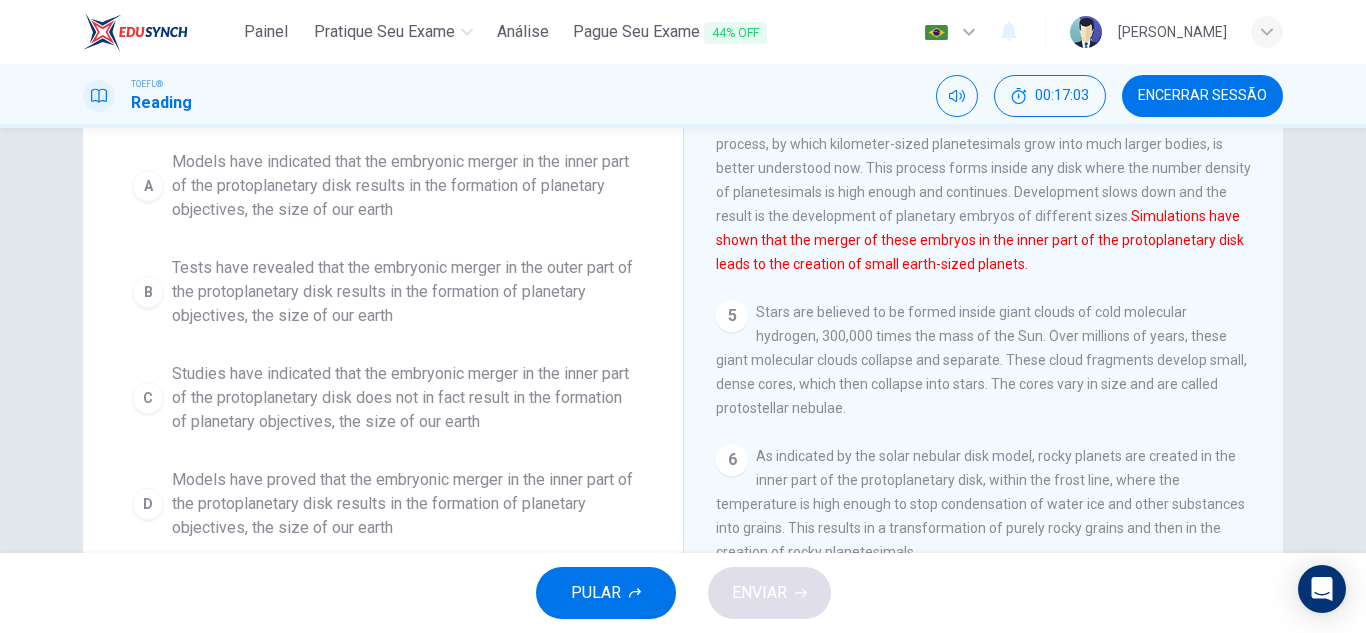 scroll, scrollTop: 244, scrollLeft: 0, axis: vertical 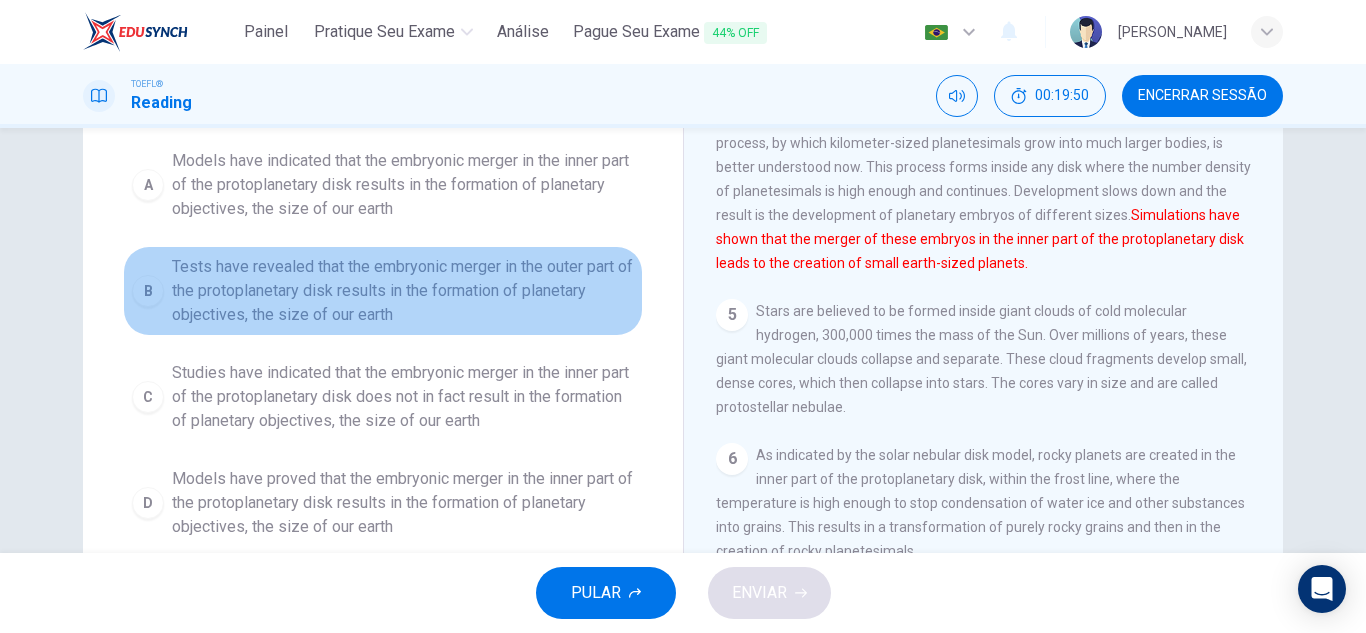 click on "B Tests have revealed that the embryonic merger in the outer part of the protoplanetary disk results in the formation of planetary objectives, the size of our earth" at bounding box center (383, 291) 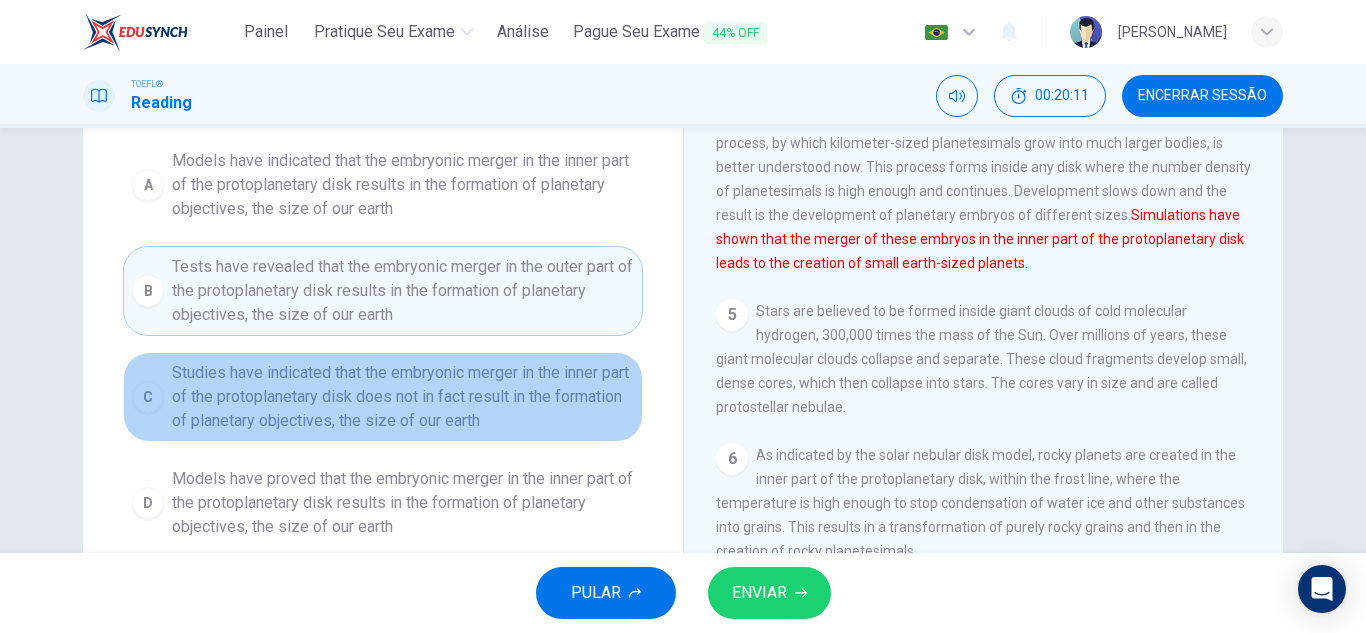 click on "Studies have indicated that the embryonic merger in the inner part of the protoplanetary disk does not in fact result in the formation of planetary objectives, the size of our earth" at bounding box center [403, 397] 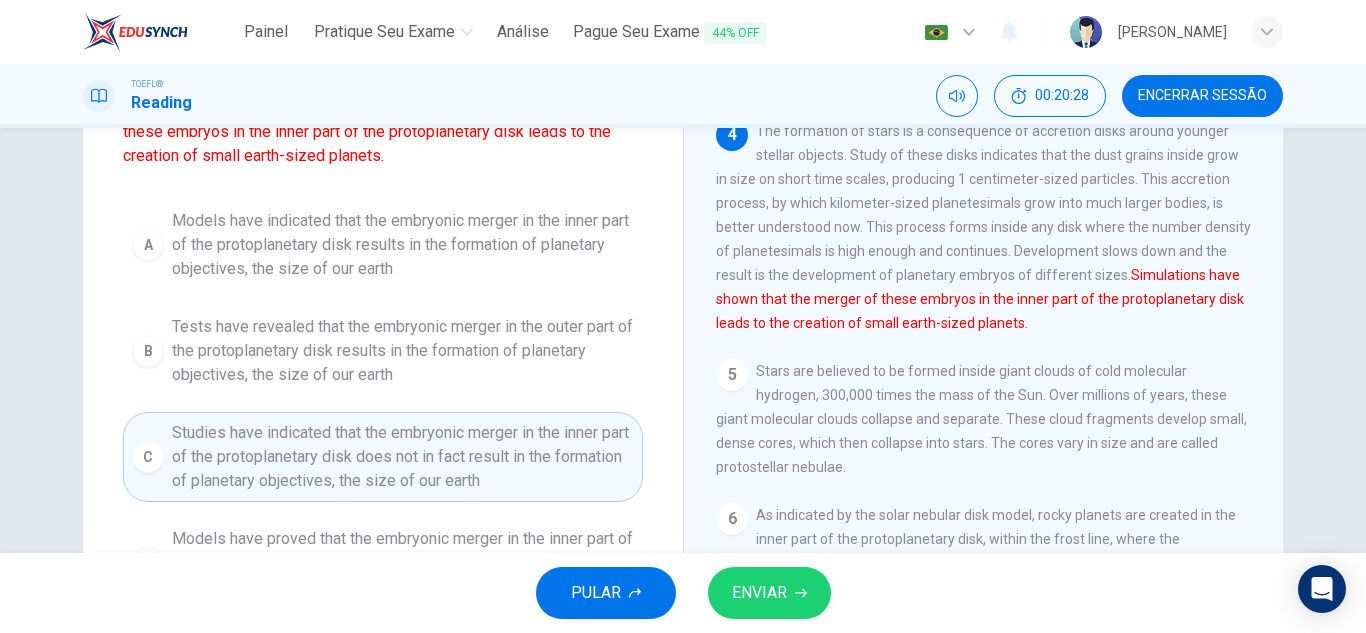 scroll, scrollTop: 183, scrollLeft: 0, axis: vertical 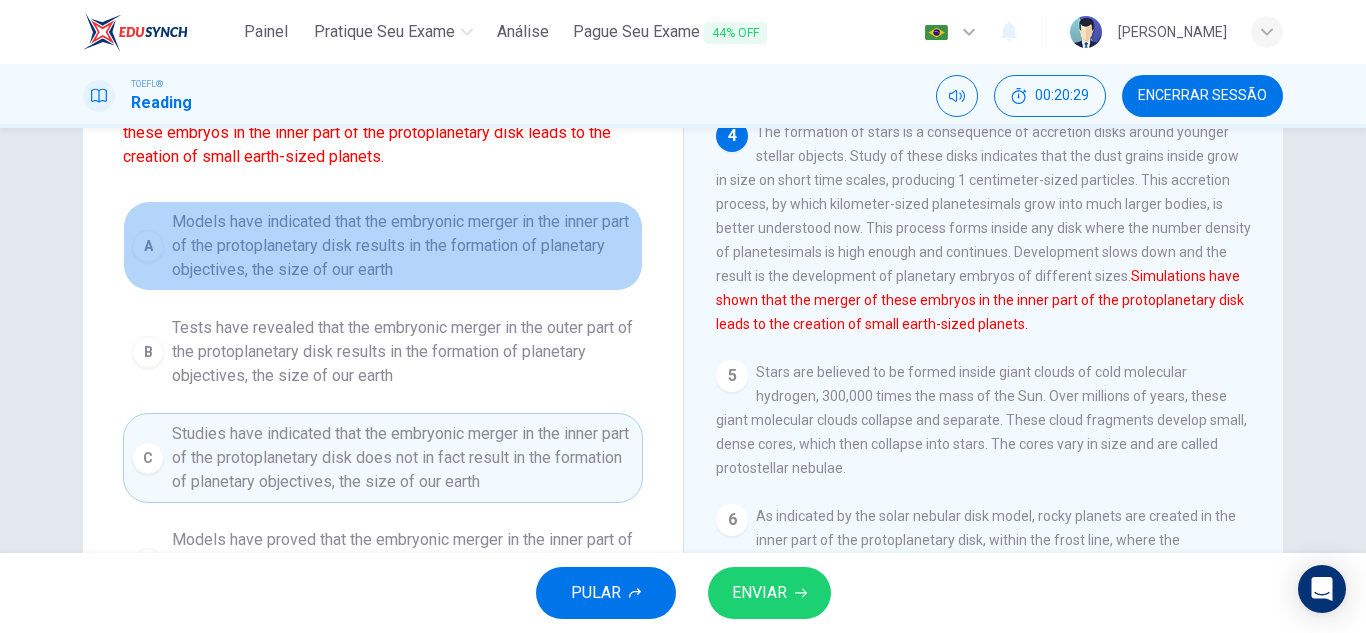 click on "Models have indicated that the embryonic merger in the inner part of the protoplanetary disk results in the formation of planetary objectives, the size of our earth" at bounding box center [403, 246] 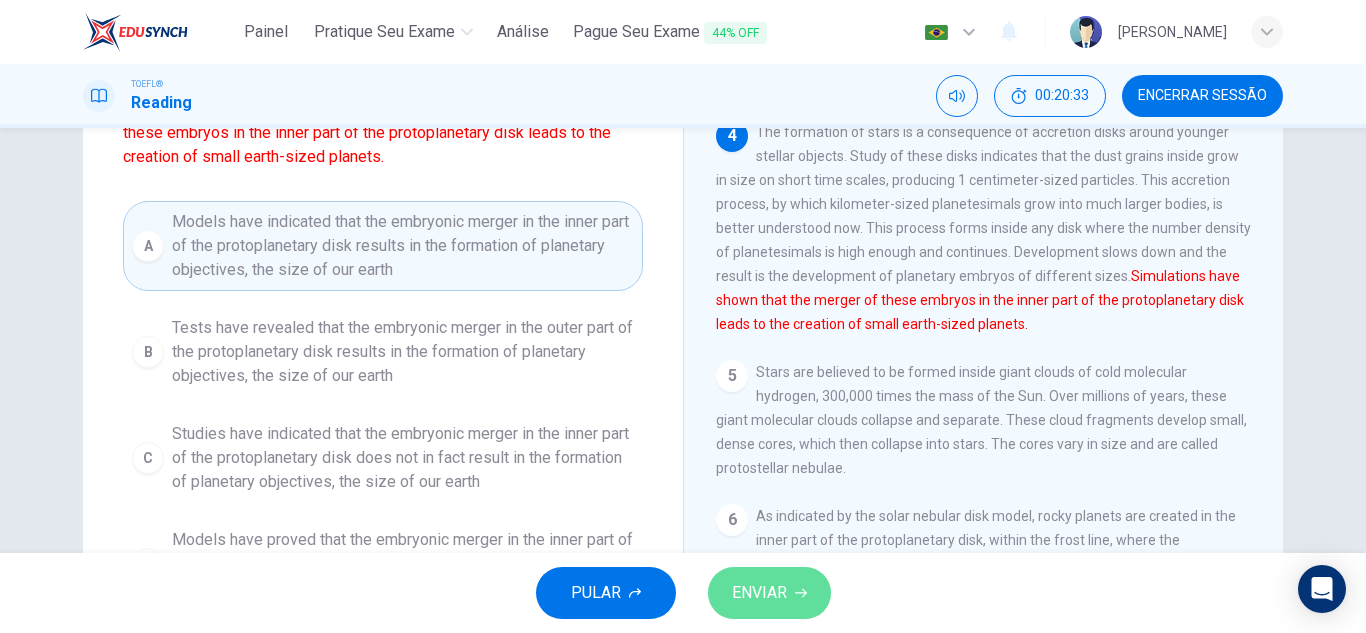 click on "ENVIAR" at bounding box center (759, 593) 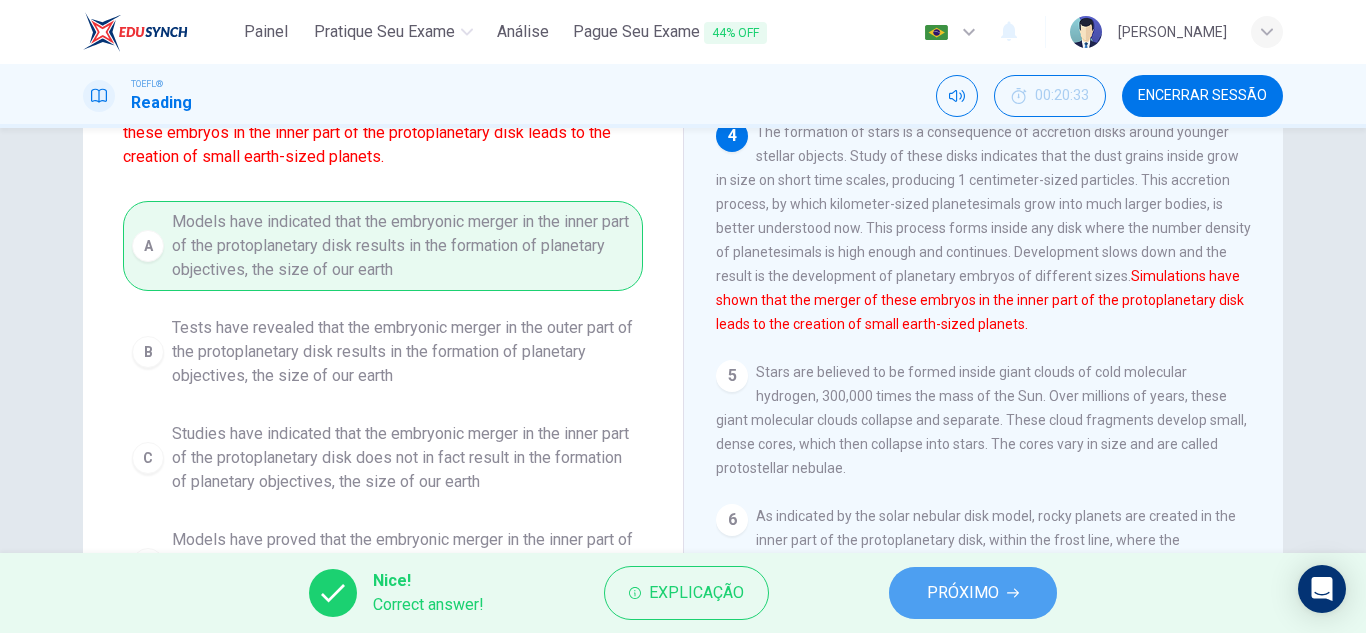 click on "PRÓXIMO" at bounding box center [973, 593] 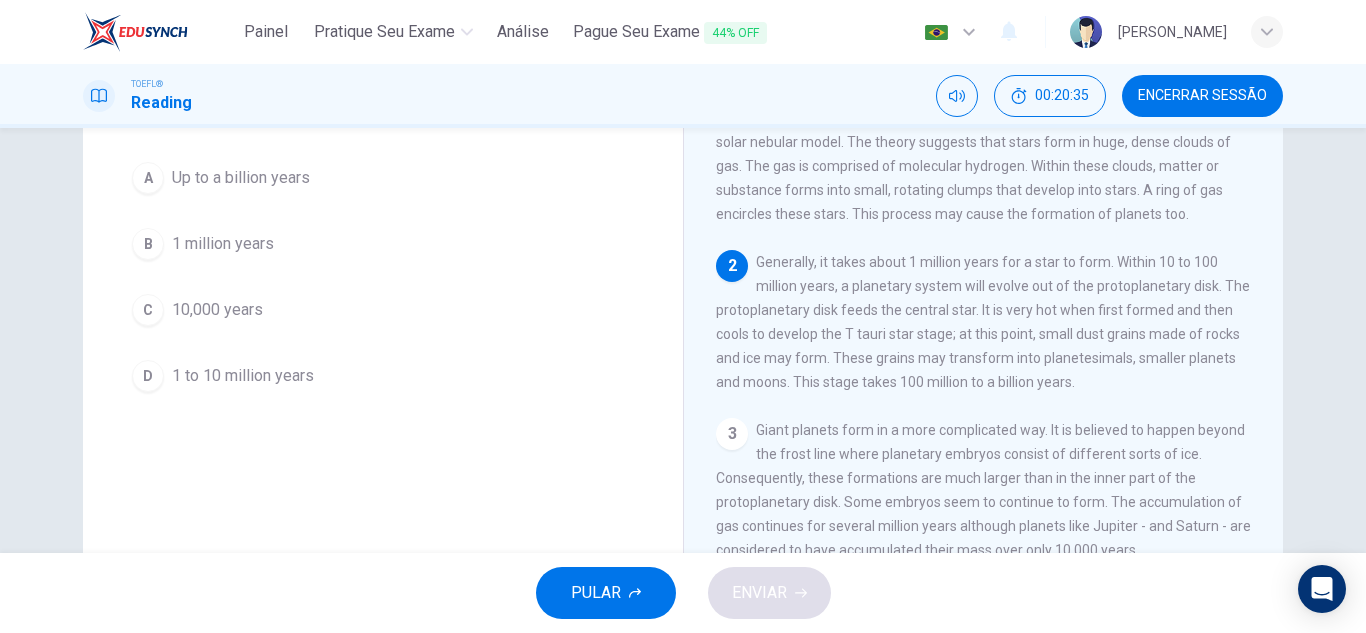 scroll, scrollTop: 0, scrollLeft: 0, axis: both 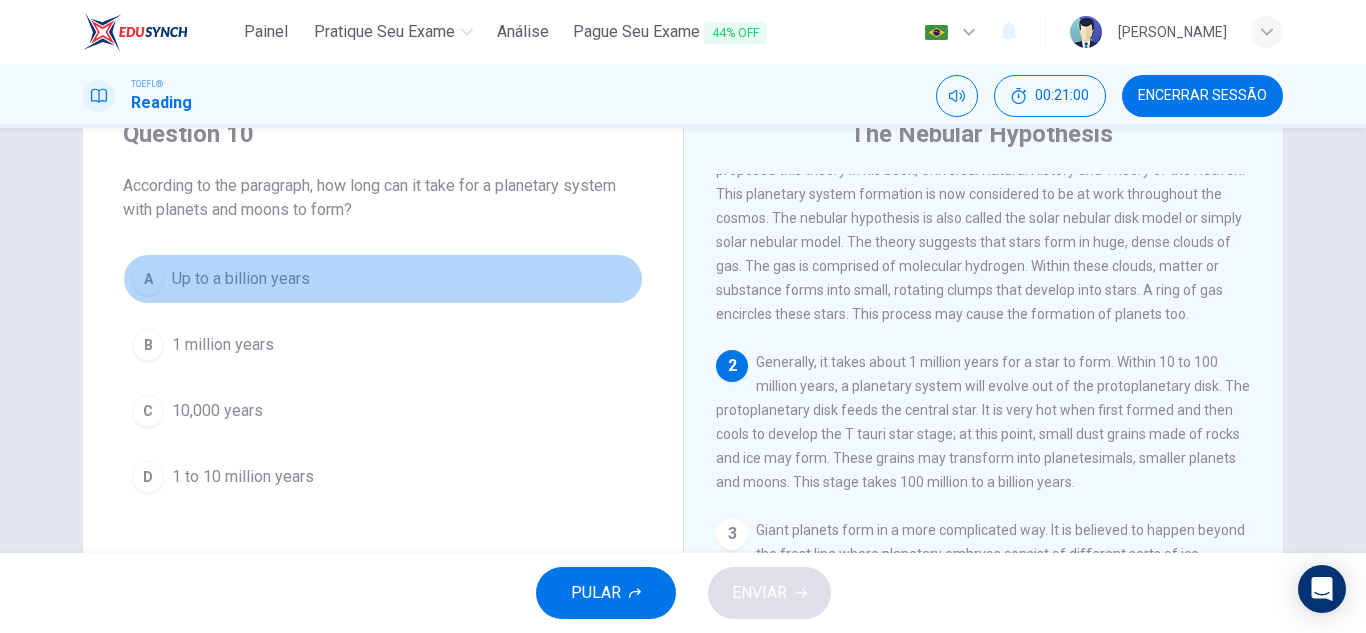 click on "Up to a billion years" at bounding box center (241, 279) 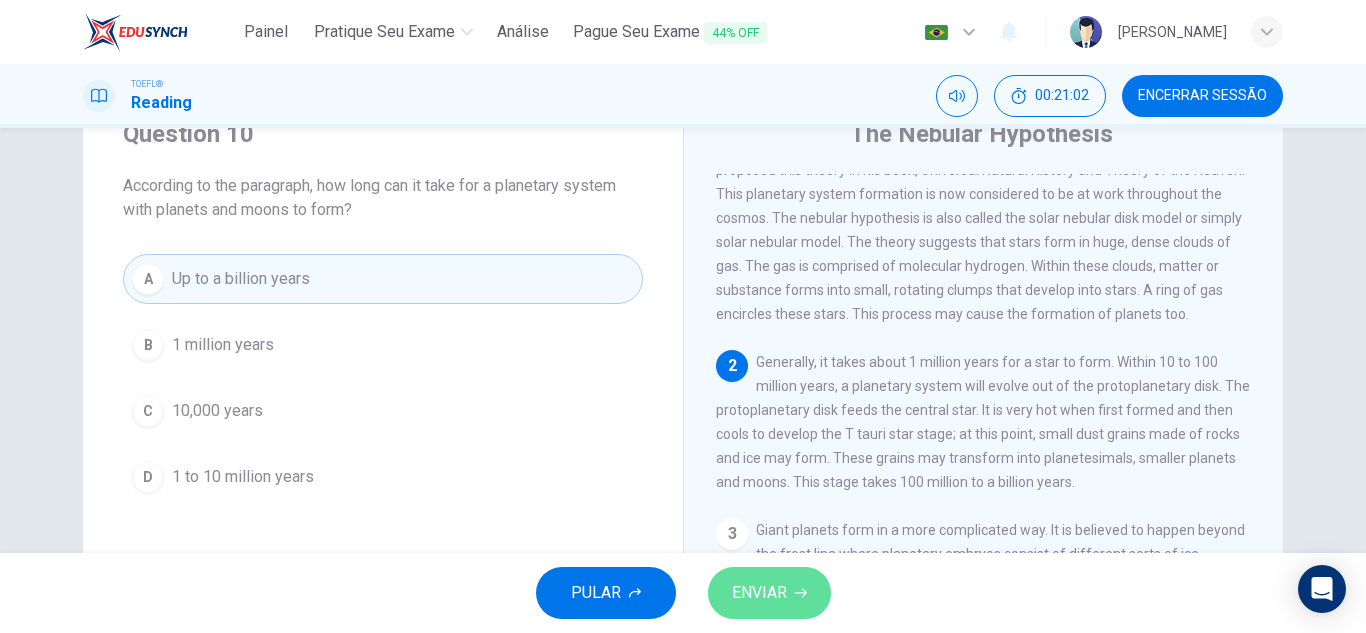 click on "ENVIAR" at bounding box center (759, 593) 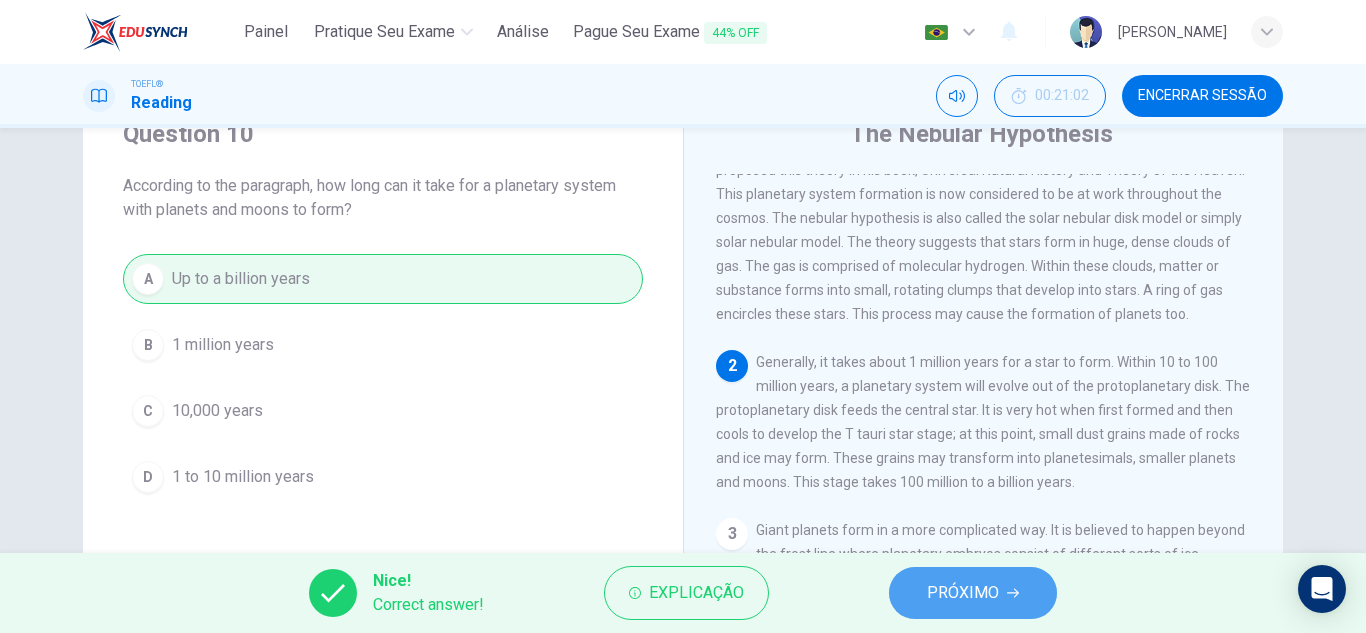 click on "PRÓXIMO" at bounding box center [973, 593] 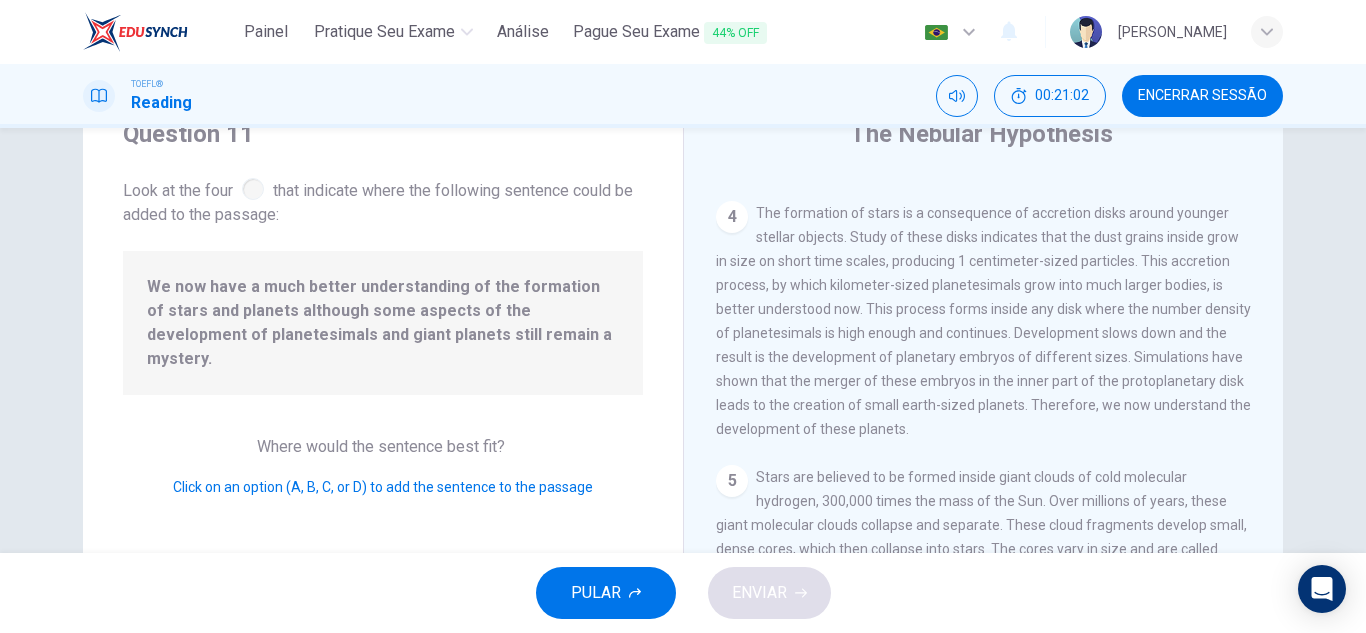 scroll, scrollTop: 621, scrollLeft: 0, axis: vertical 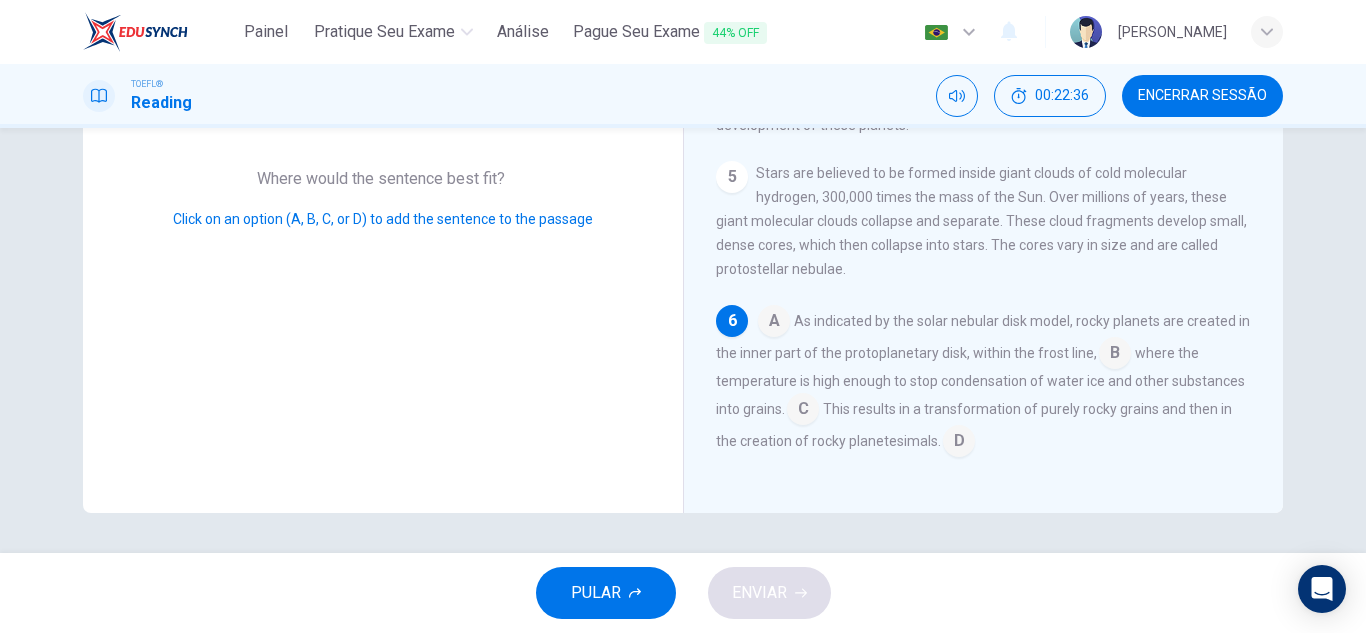 click at bounding box center [959, 443] 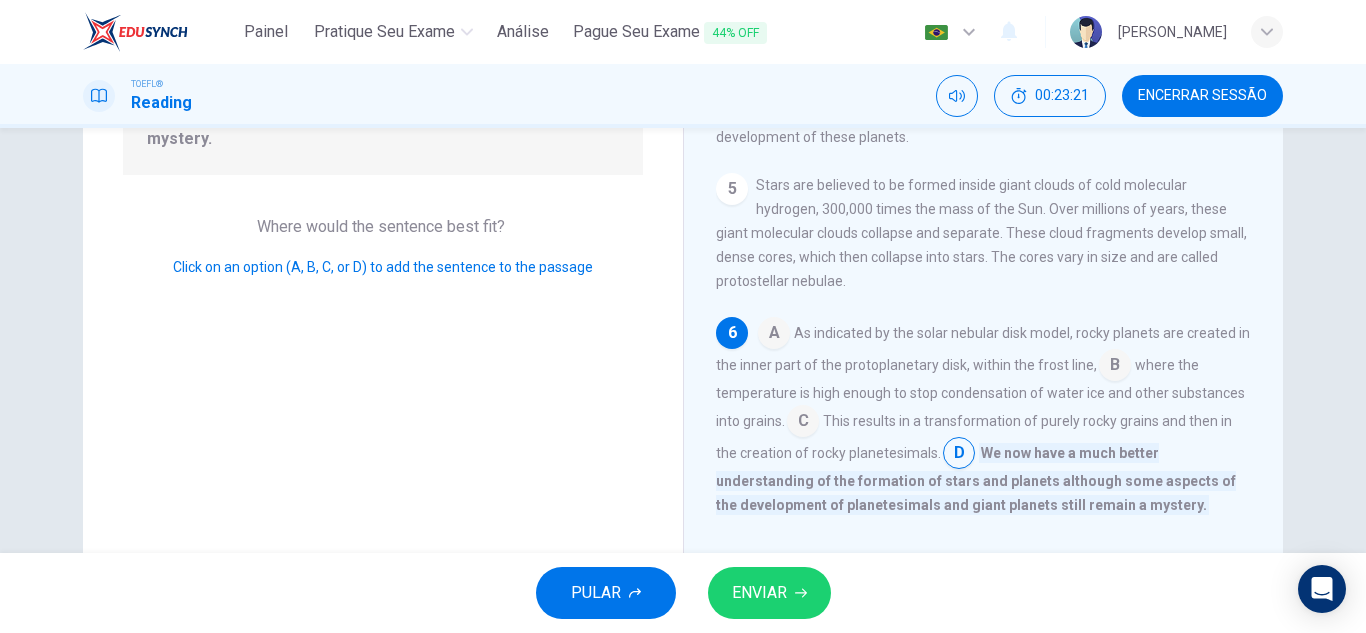 scroll, scrollTop: 302, scrollLeft: 0, axis: vertical 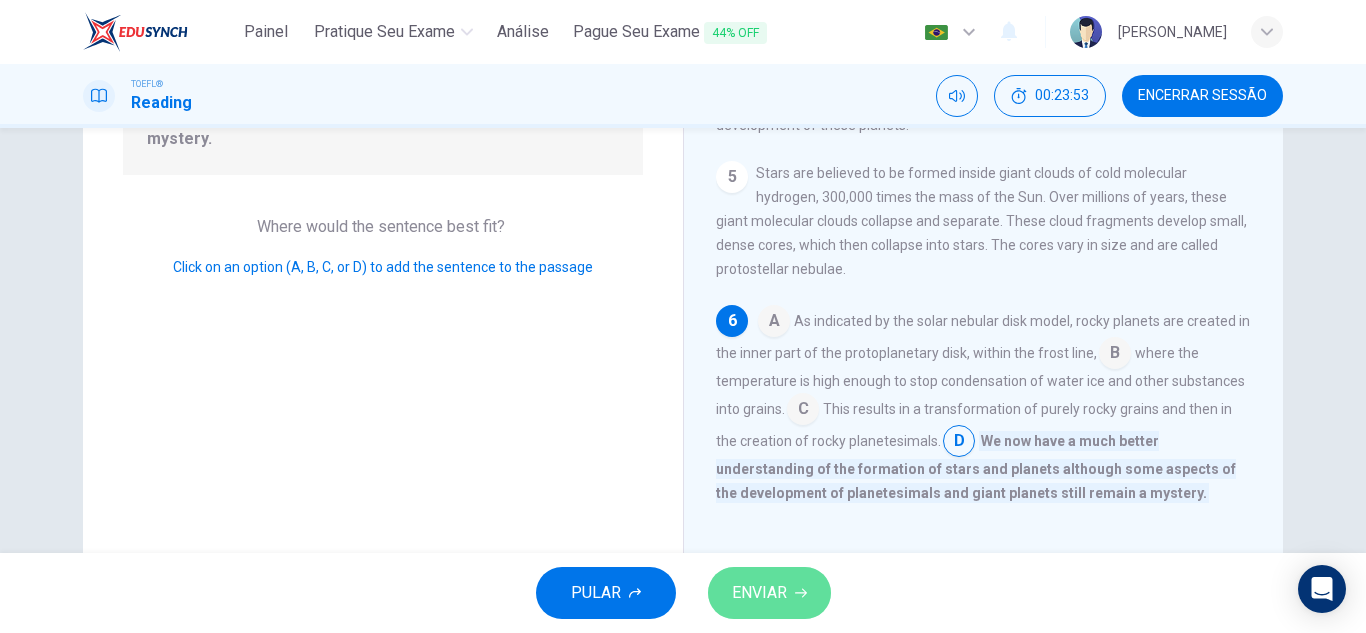 click on "ENVIAR" at bounding box center [769, 593] 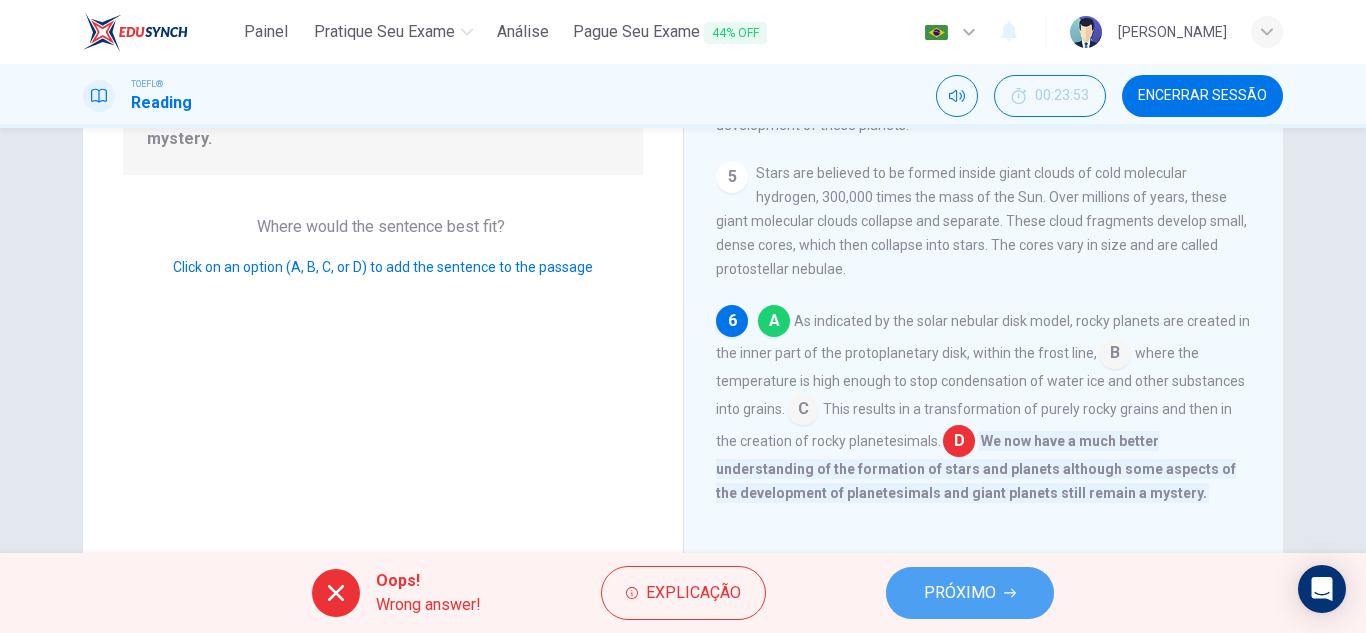 click on "PRÓXIMO" at bounding box center [970, 593] 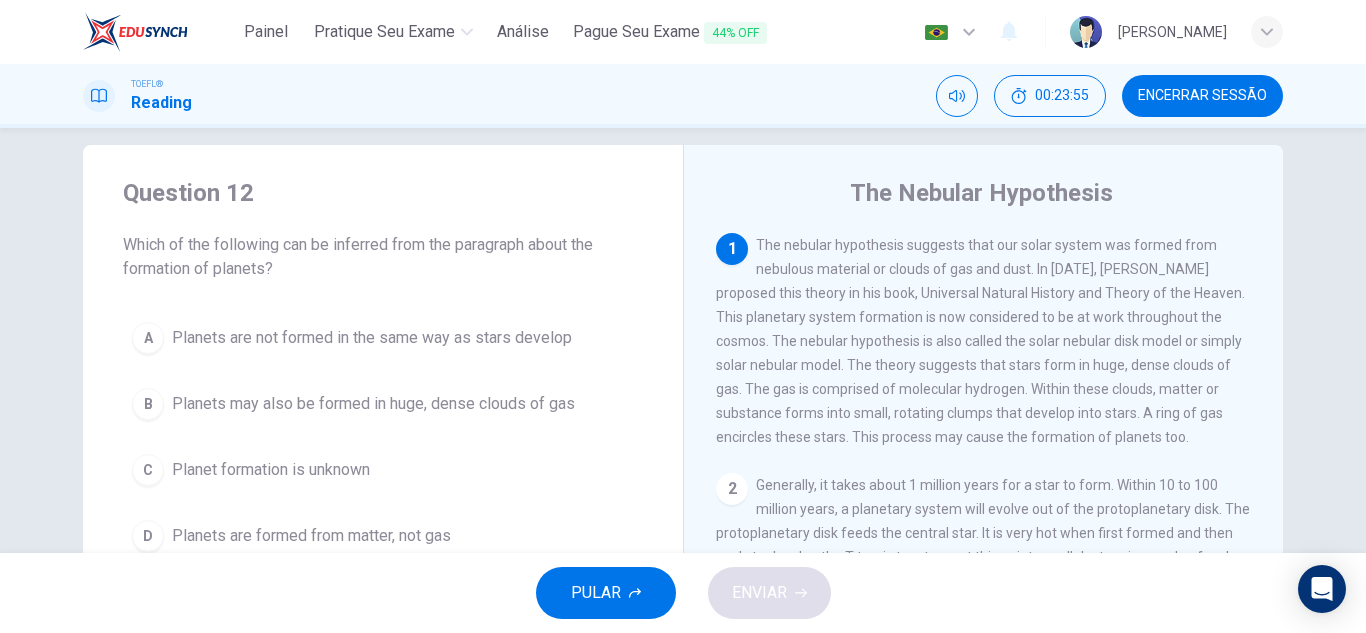 scroll, scrollTop: 0, scrollLeft: 0, axis: both 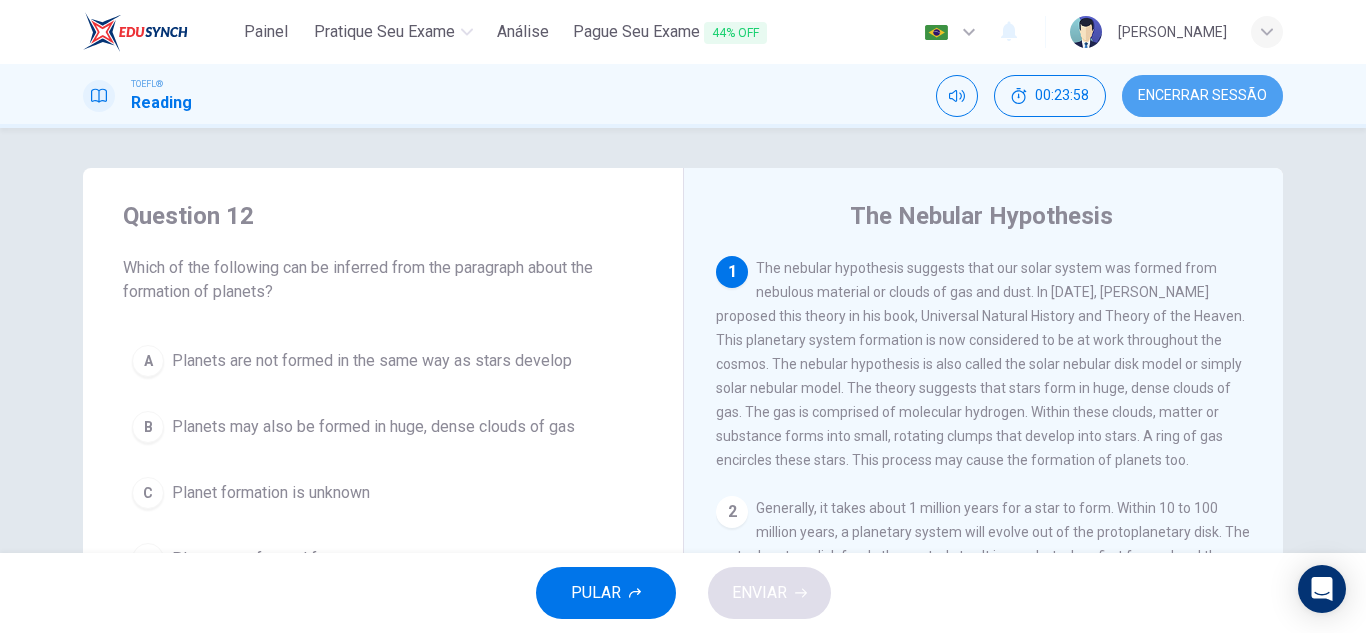 click on "Encerrar Sessão" at bounding box center [1202, 96] 